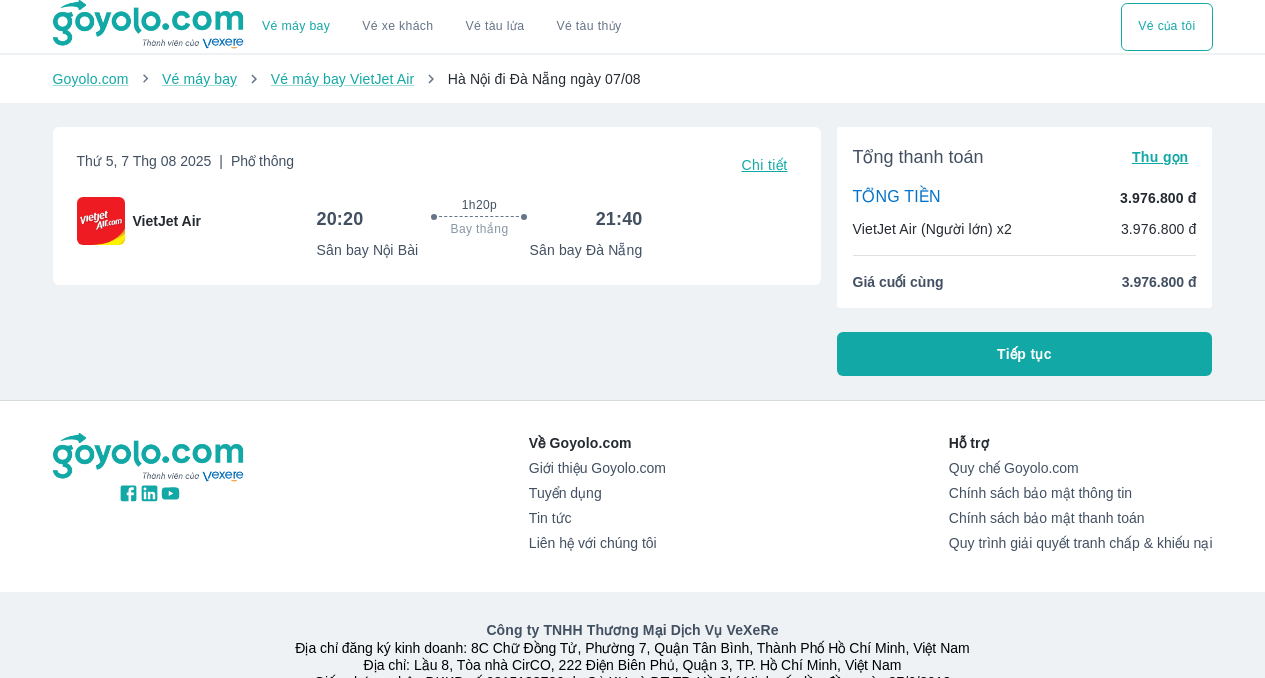 scroll, scrollTop: 0, scrollLeft: 0, axis: both 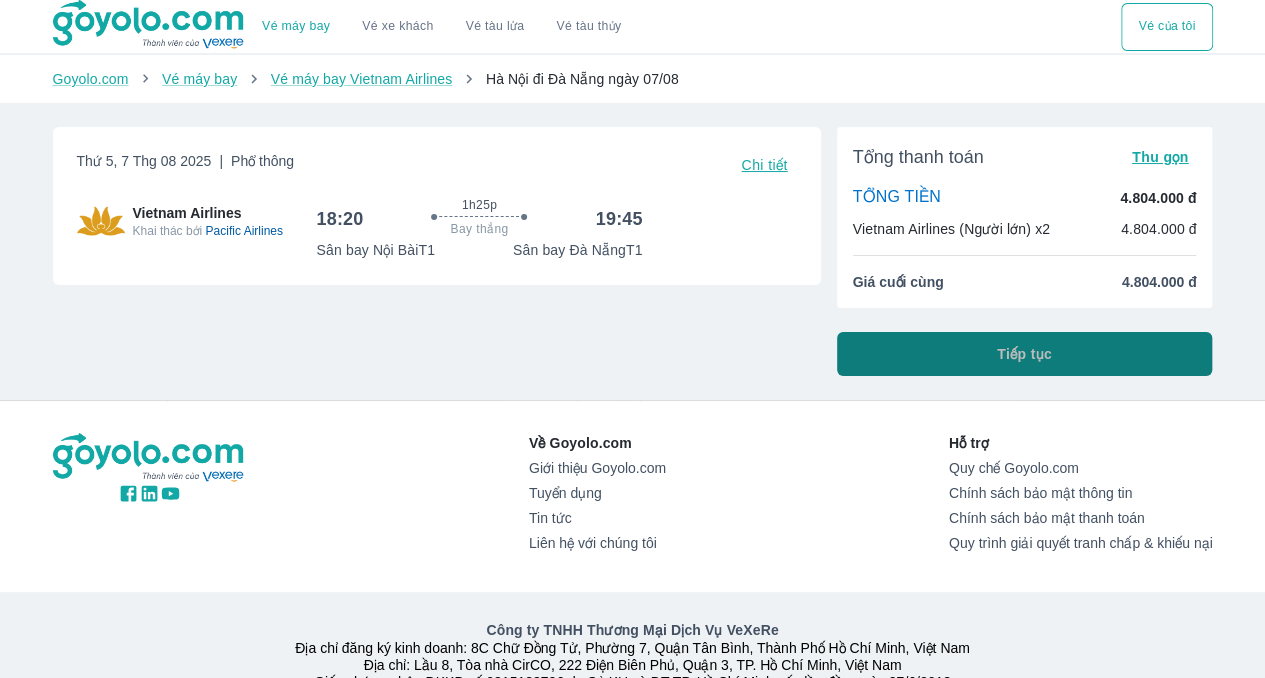 click on "Tiếp tục" at bounding box center (1025, 354) 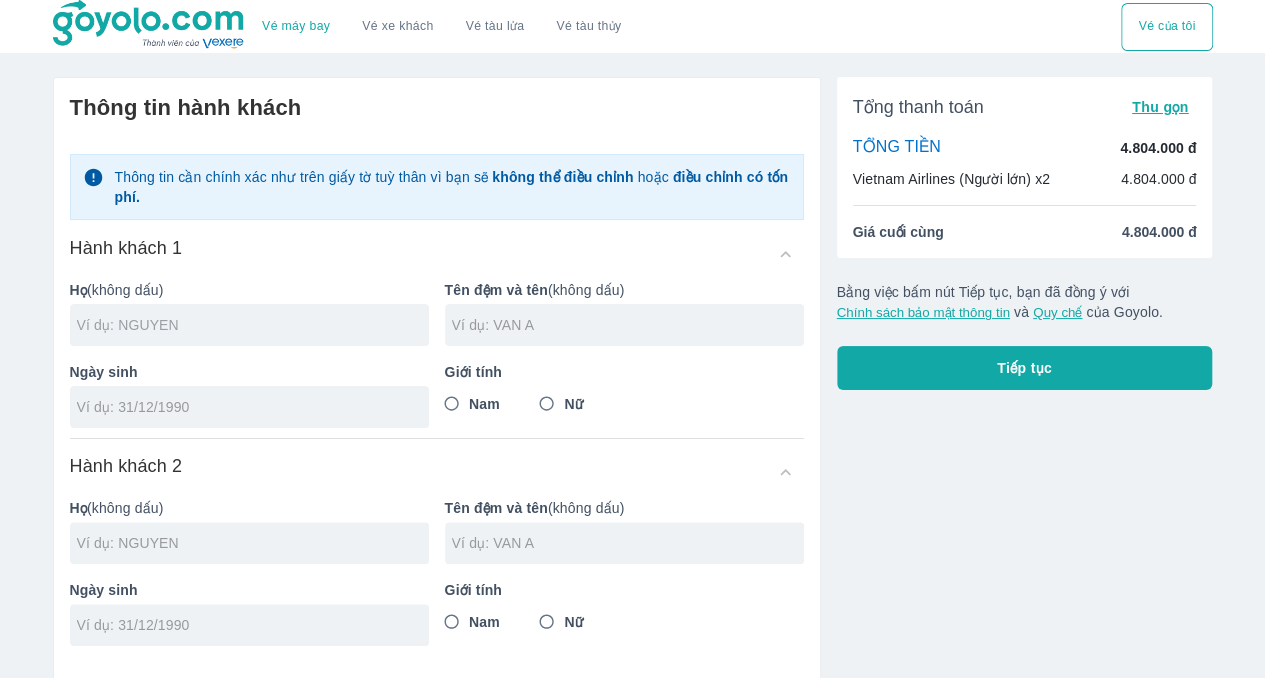 click at bounding box center [253, 325] 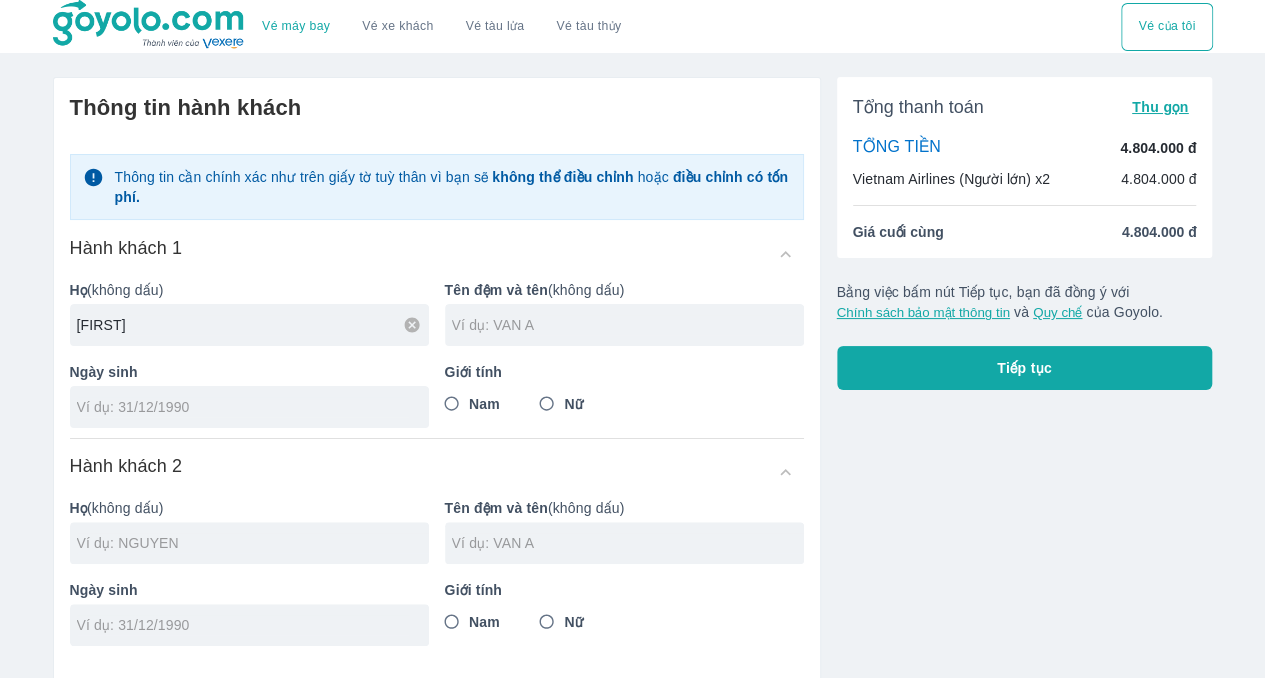 type on "[FIRST]" 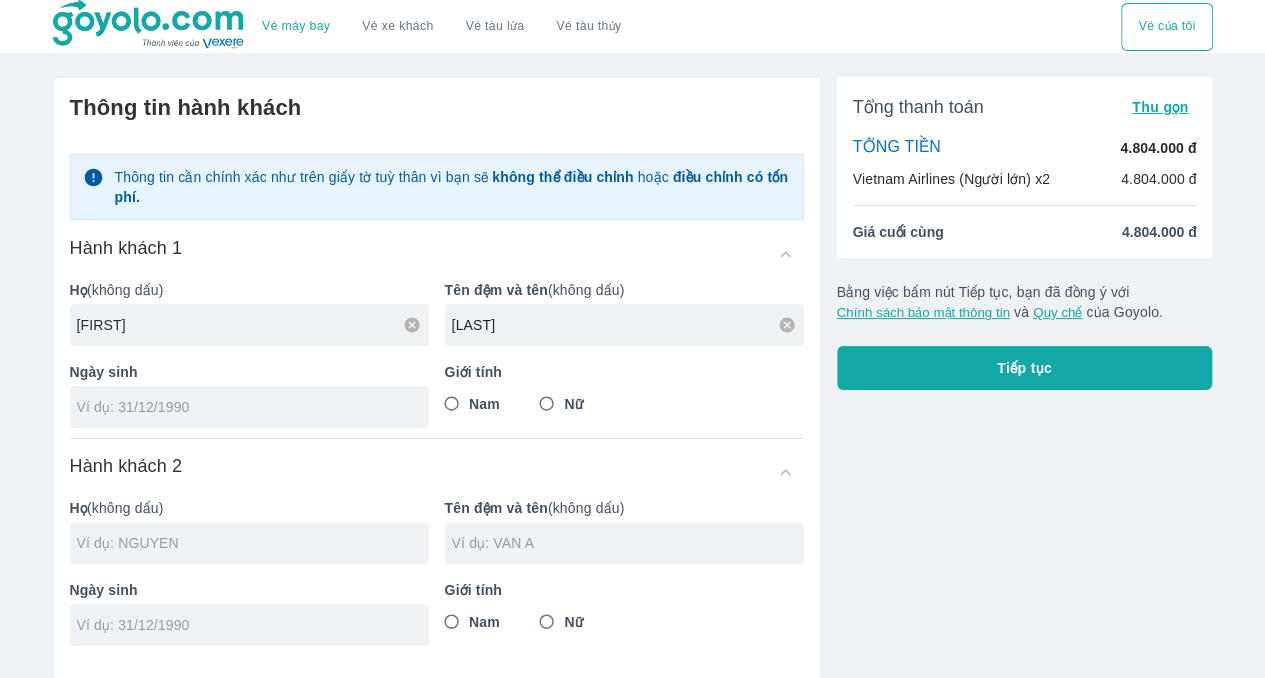 type on "[LAST]" 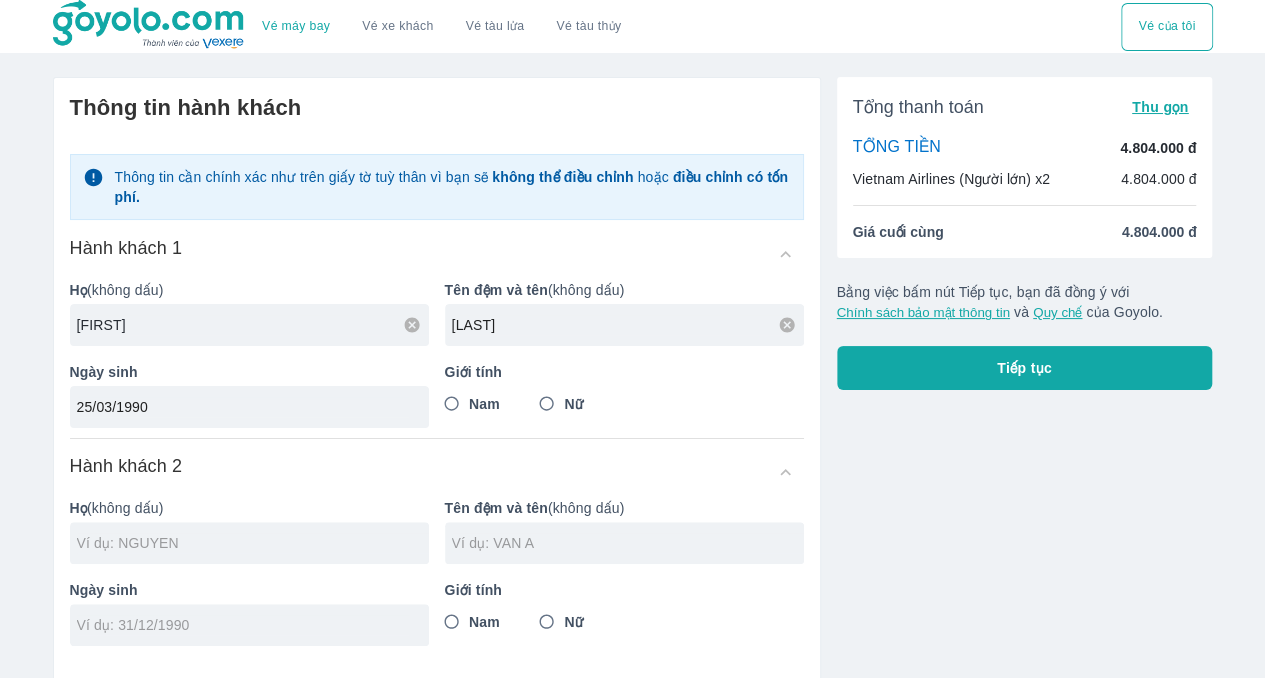 type on "25/03/1990" 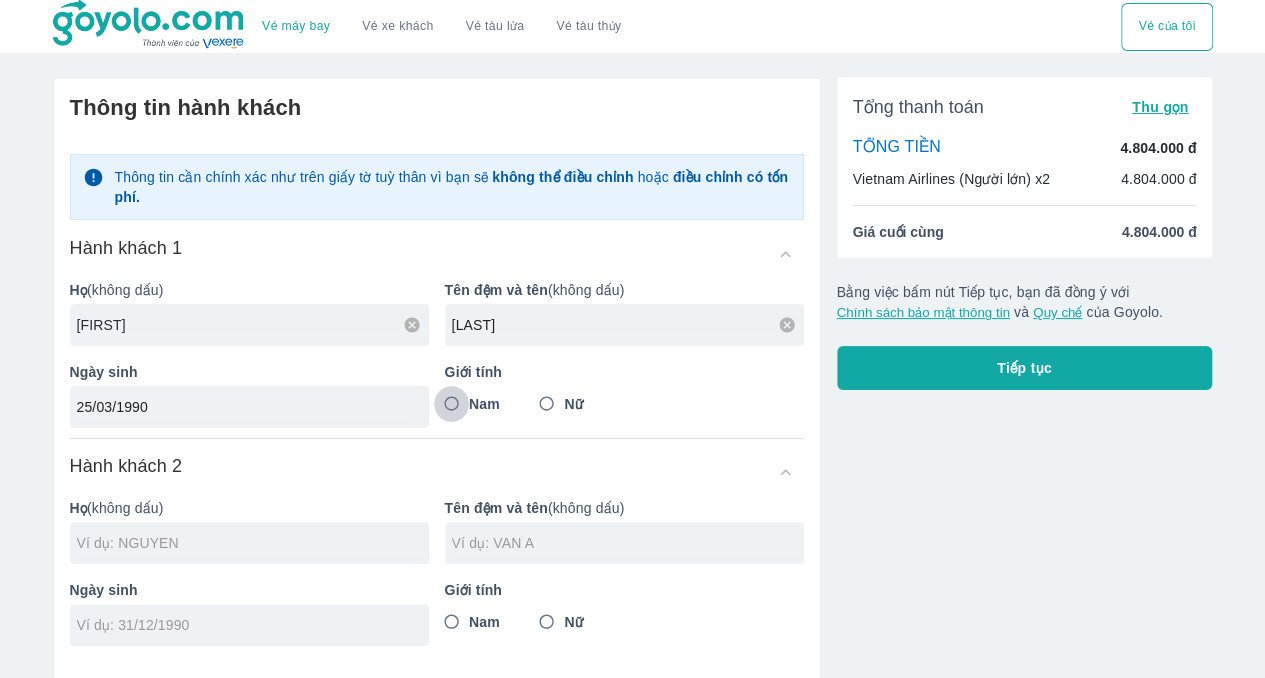 click on "Nam" at bounding box center (452, 404) 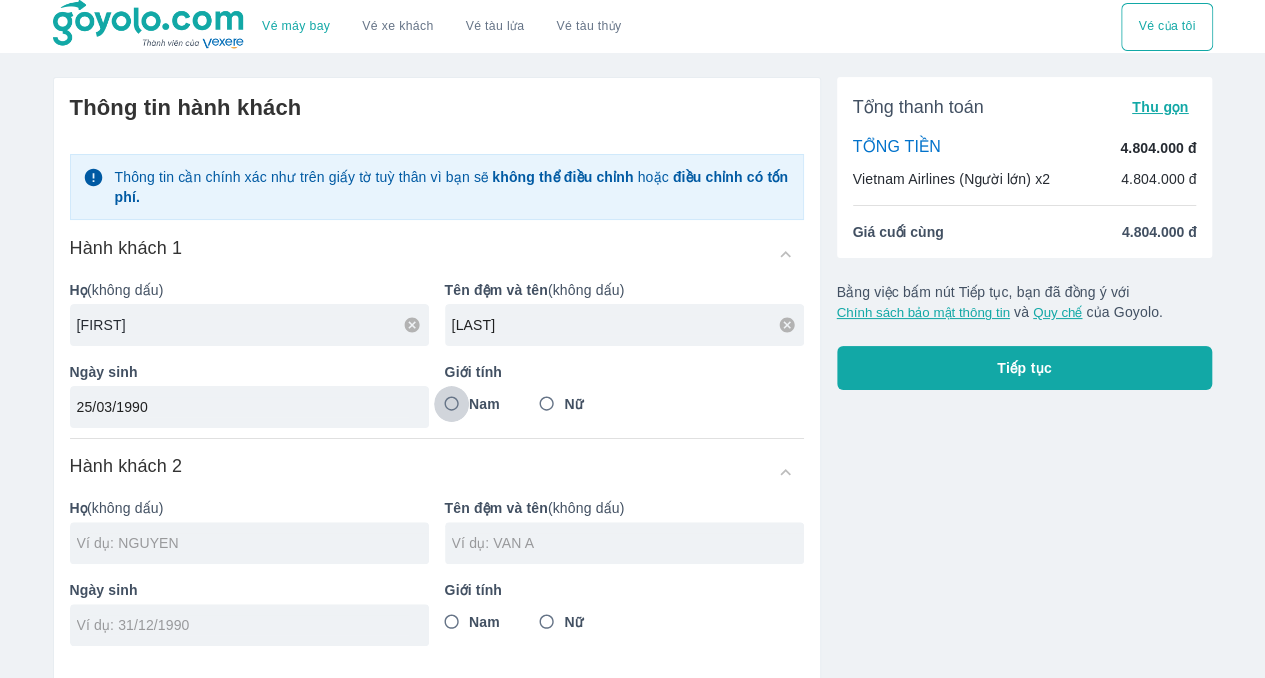 radio on "true" 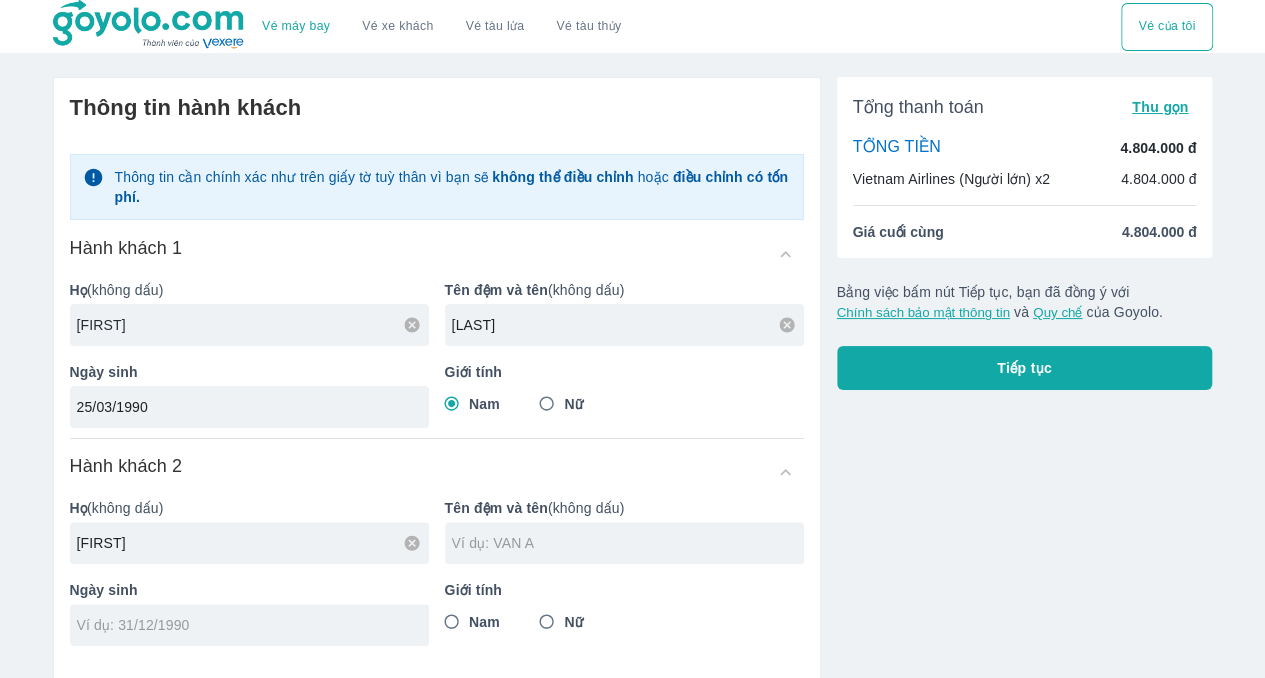 type on "[FIRST]" 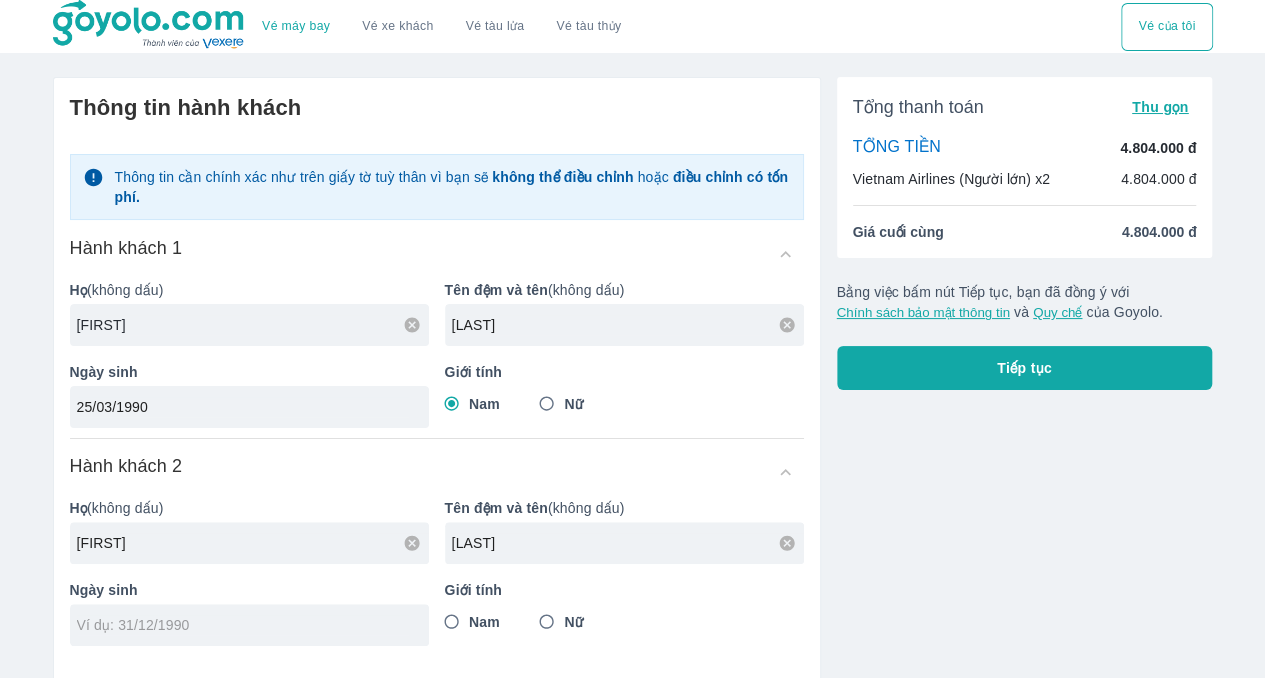 type on "[LAST]" 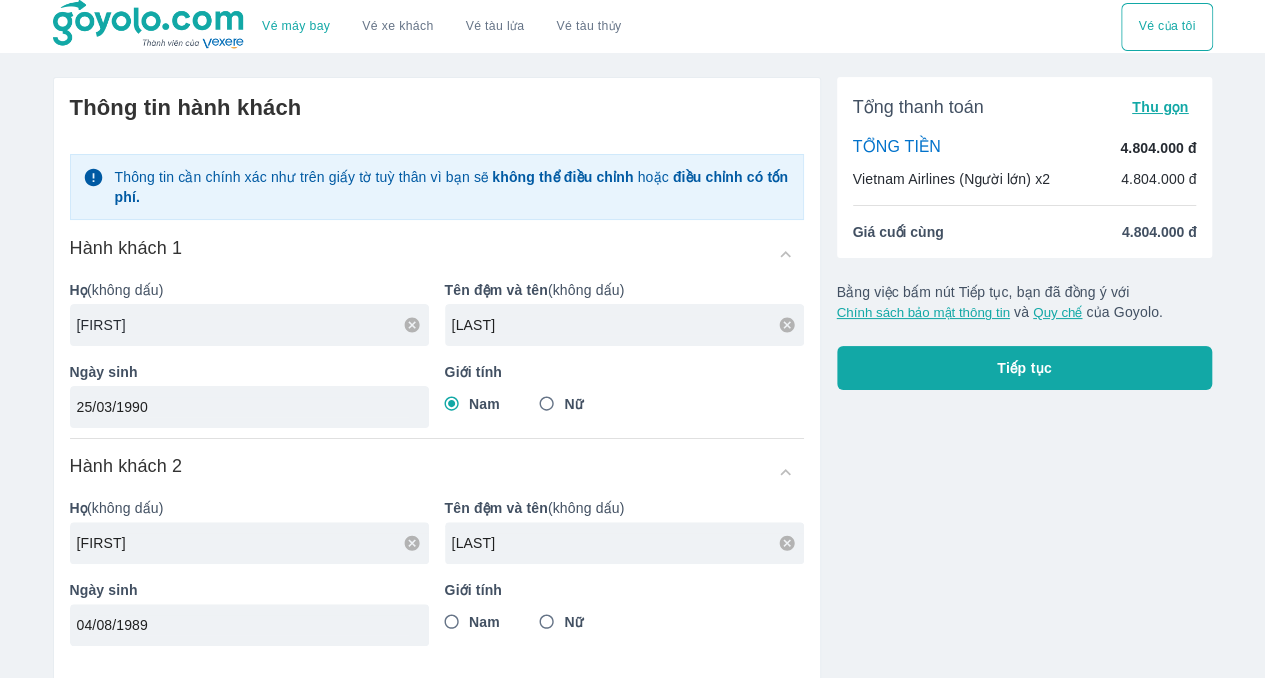 type on "04/08/1989" 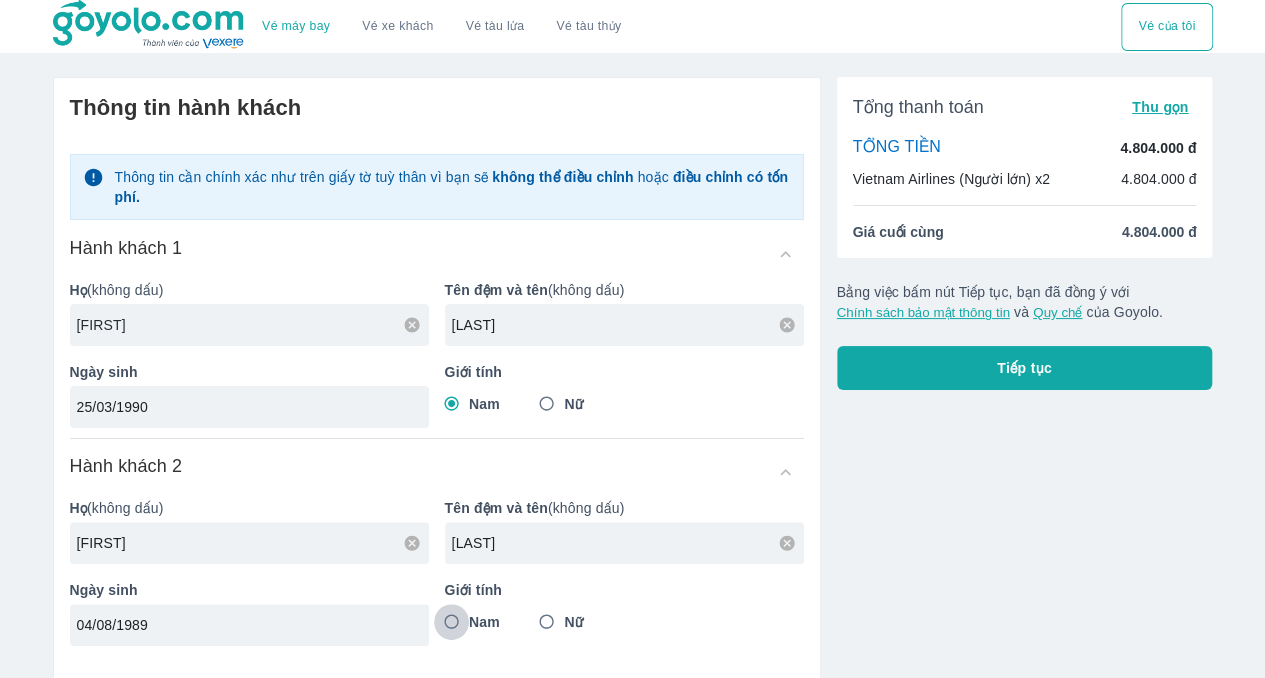 click on "Nam" at bounding box center (452, 622) 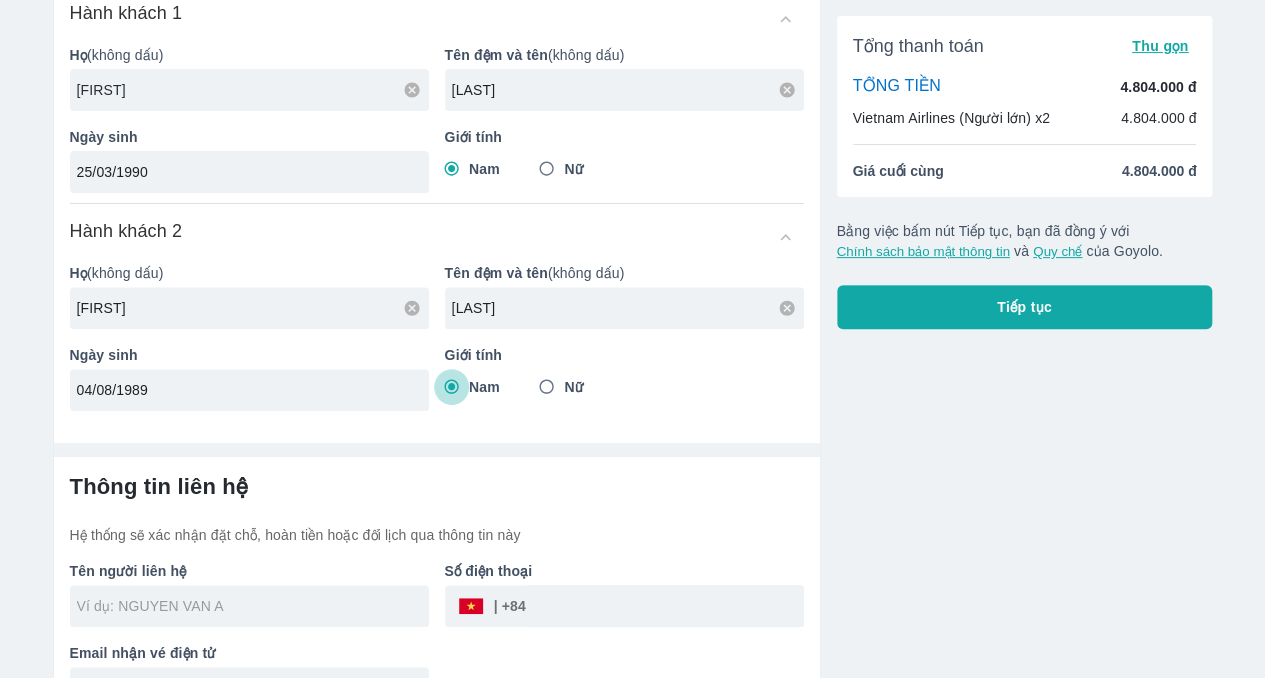 scroll, scrollTop: 282, scrollLeft: 0, axis: vertical 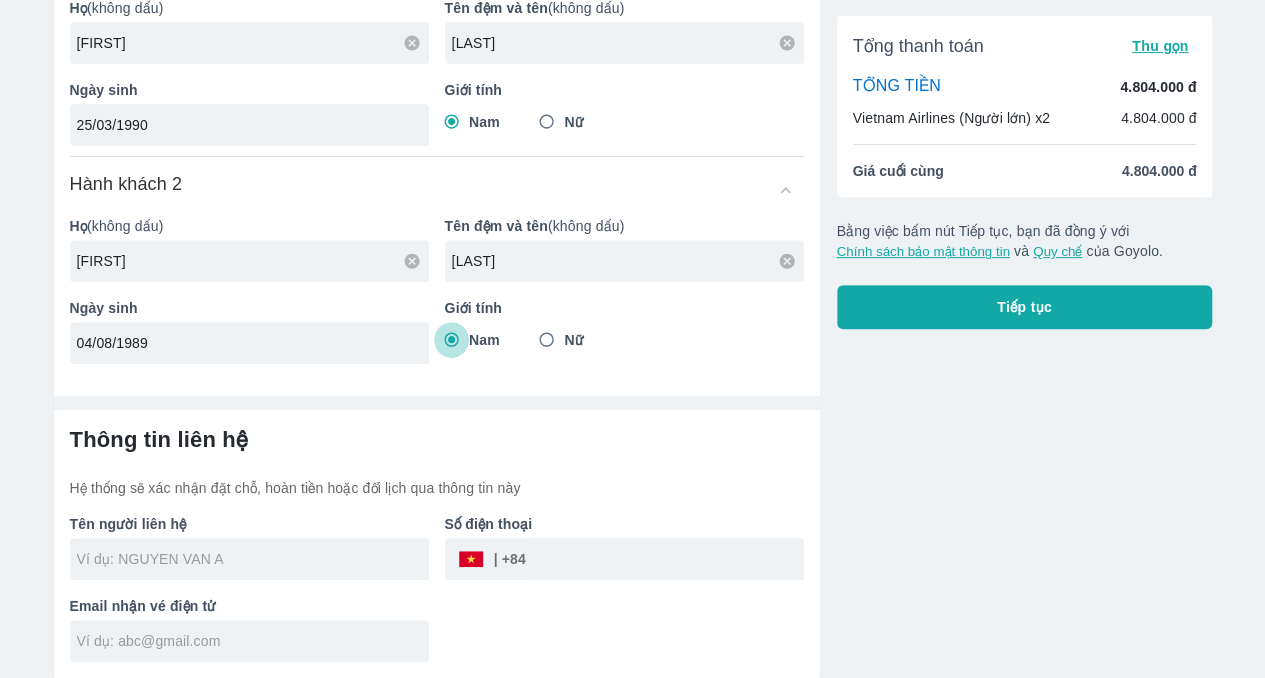 click at bounding box center (249, 559) 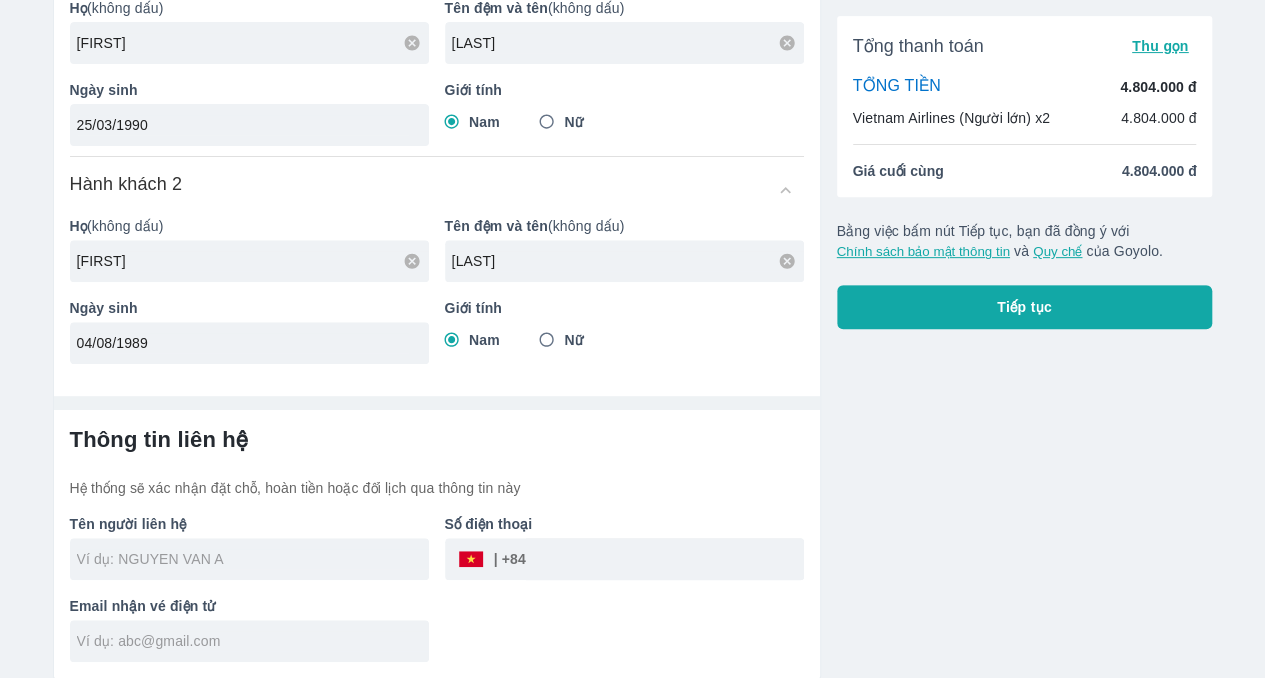 type 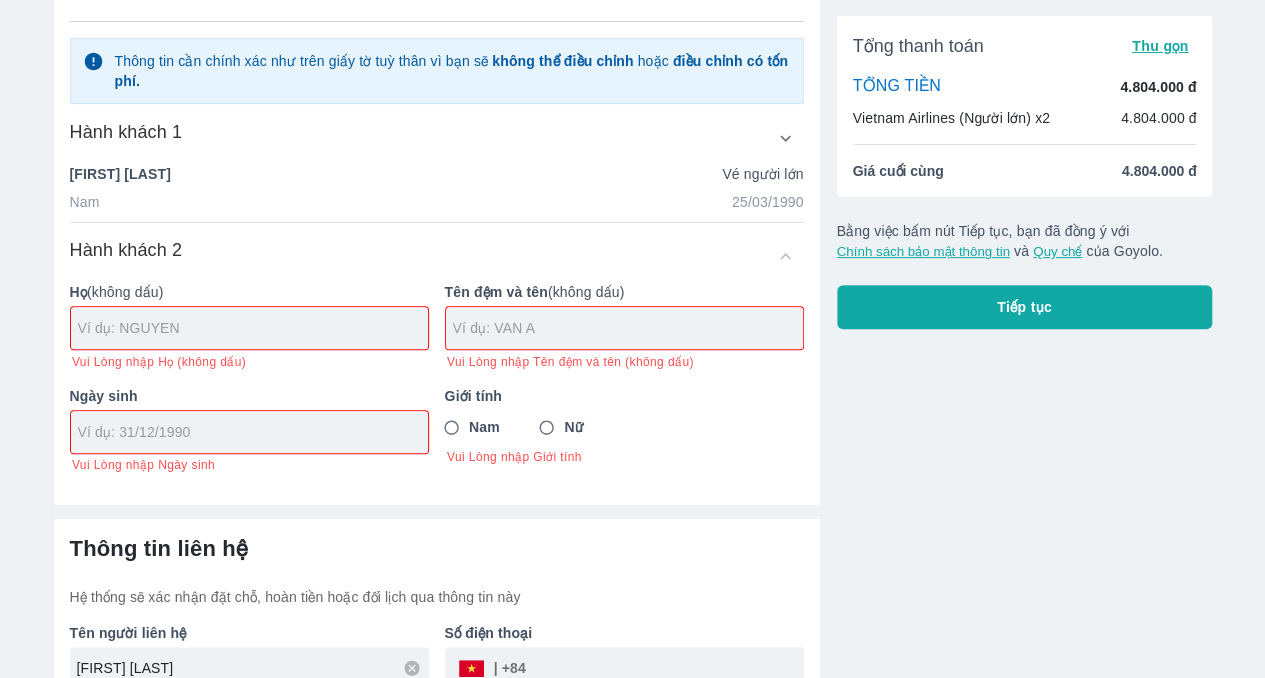 scroll, scrollTop: 218, scrollLeft: 0, axis: vertical 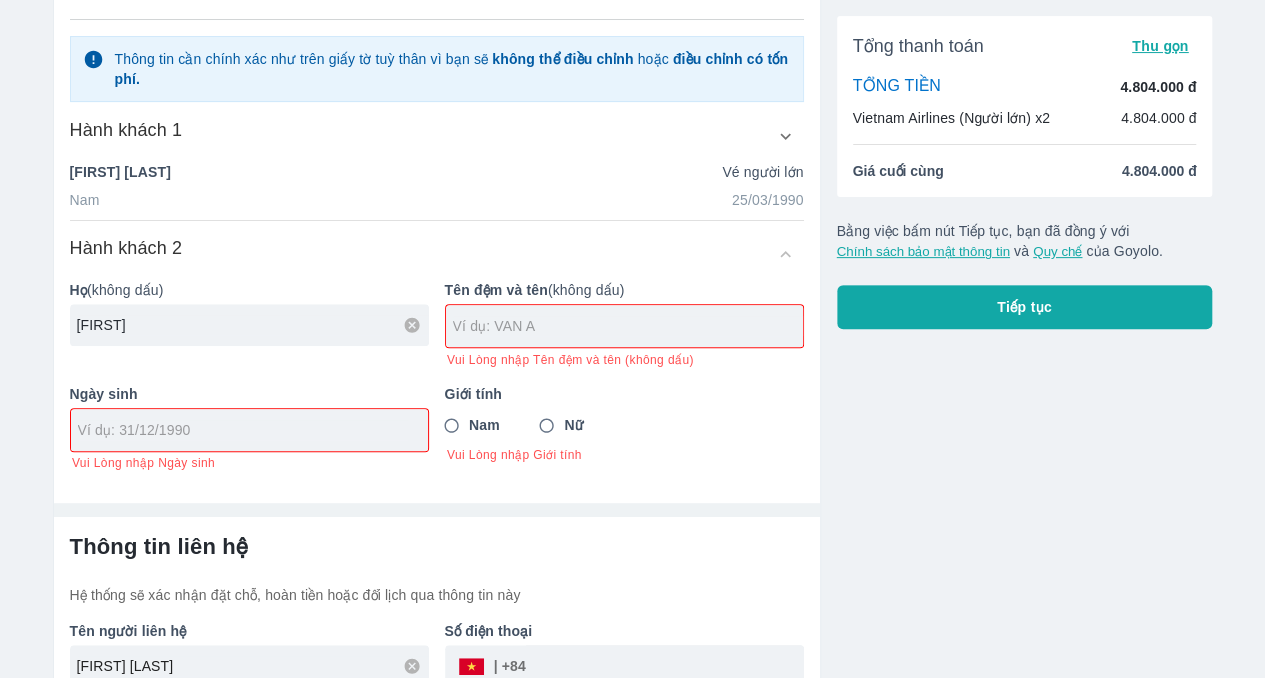 type on "[FIRST]" 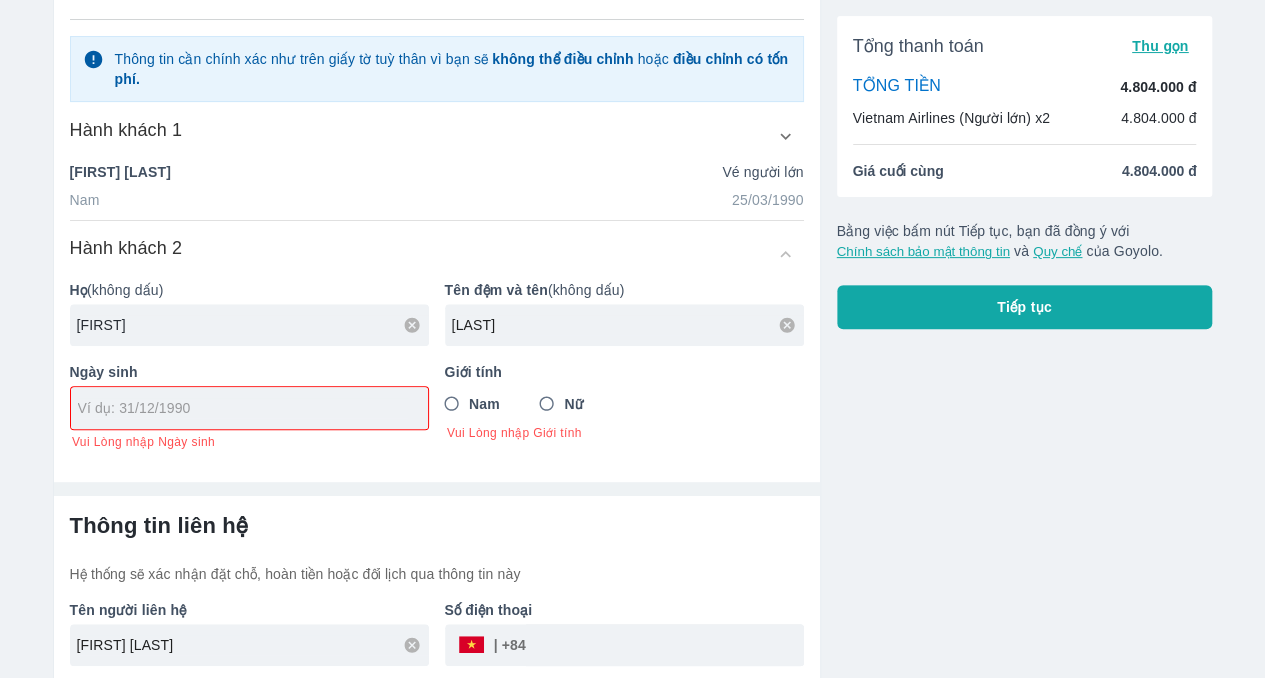 type on "[LAST]" 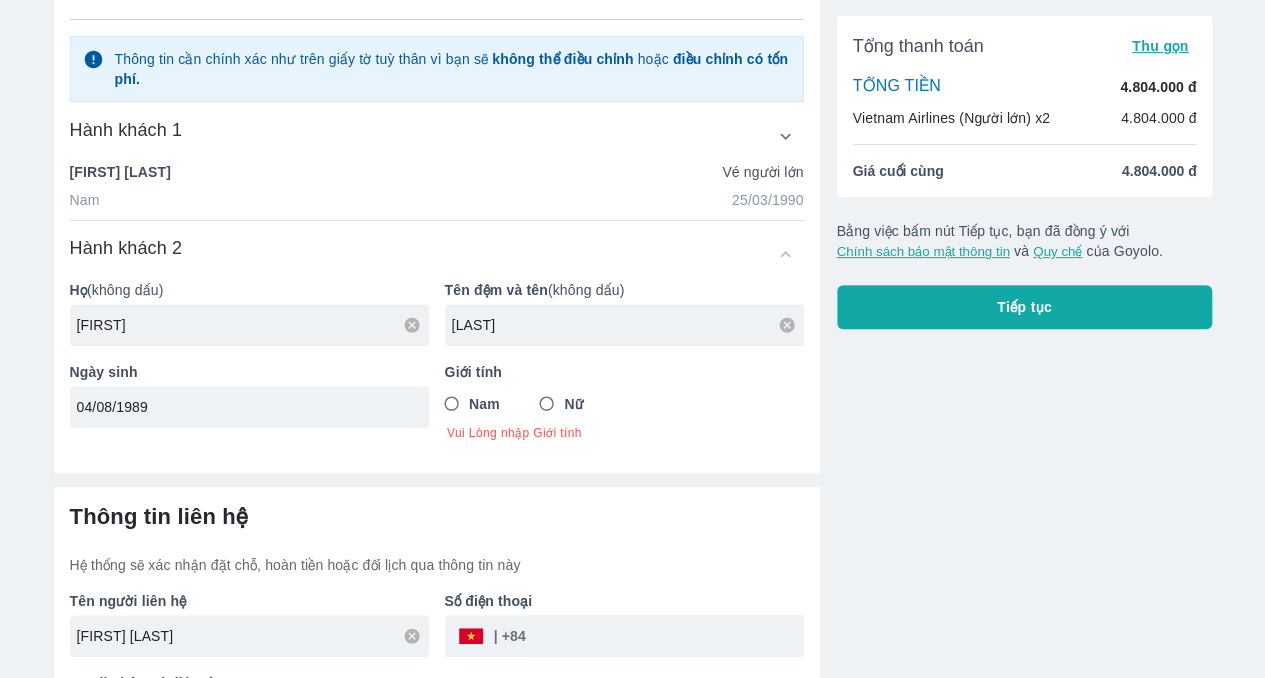 type on "04/08/1989" 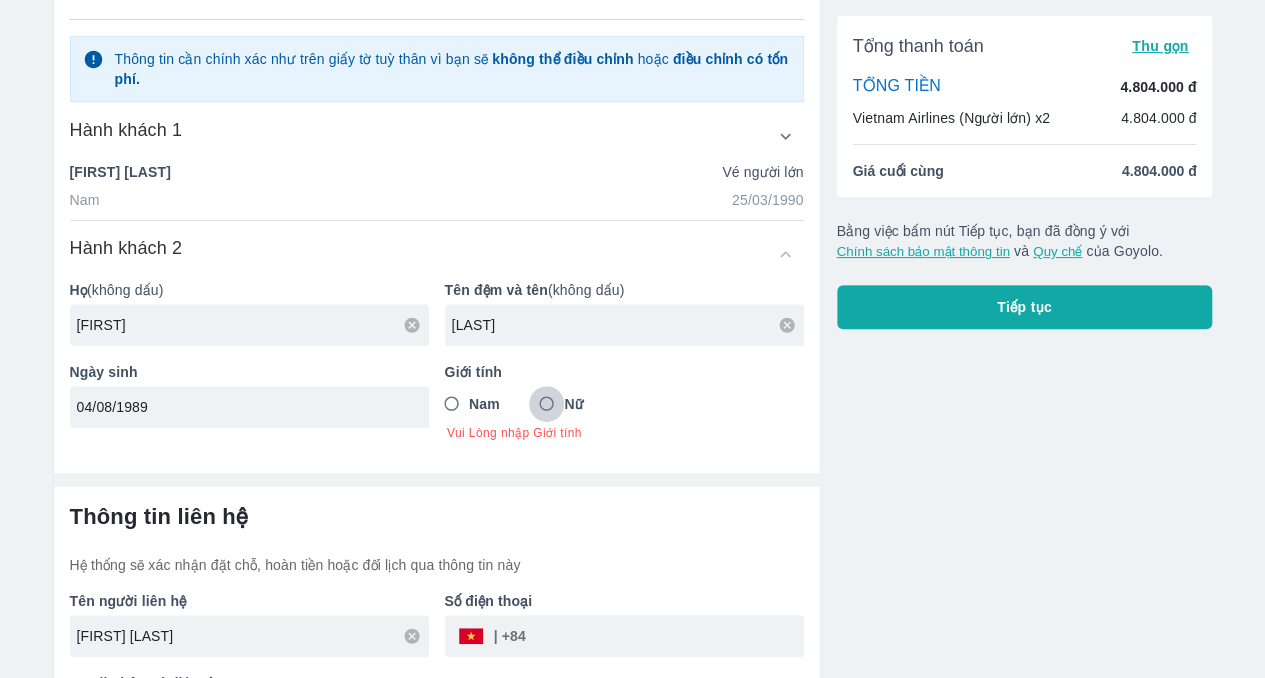 click on "Nữ" at bounding box center [547, 404] 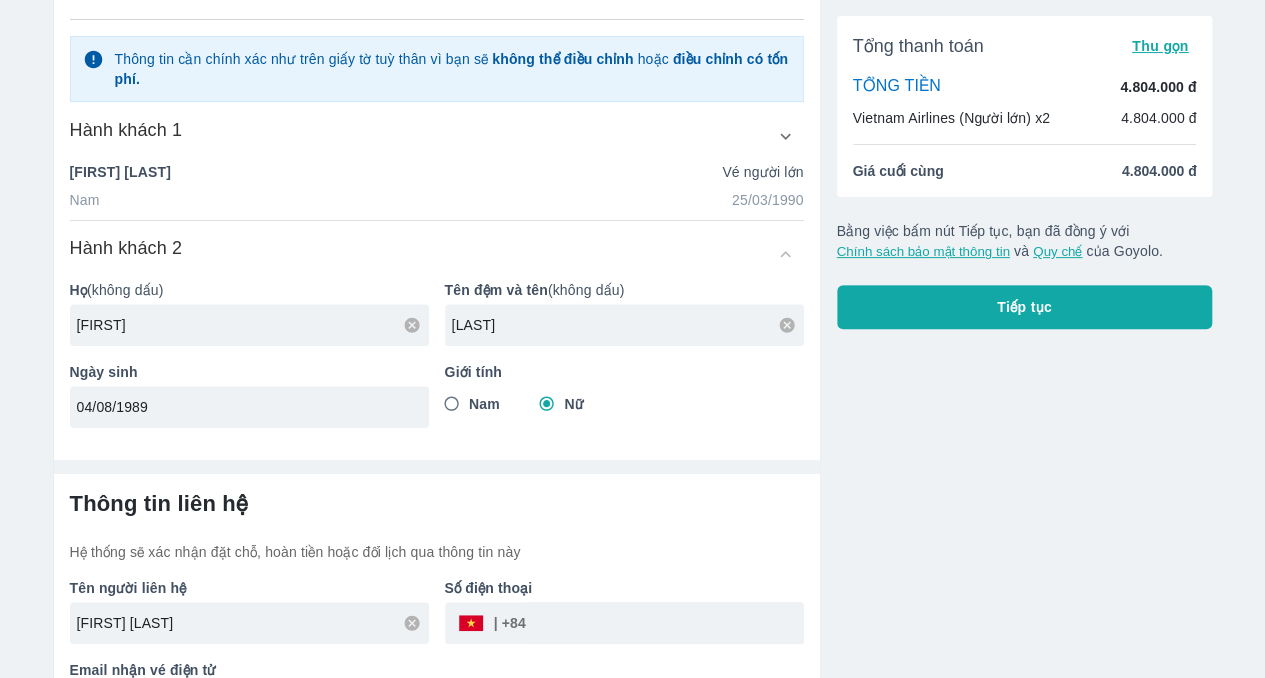 scroll, scrollTop: 281, scrollLeft: 0, axis: vertical 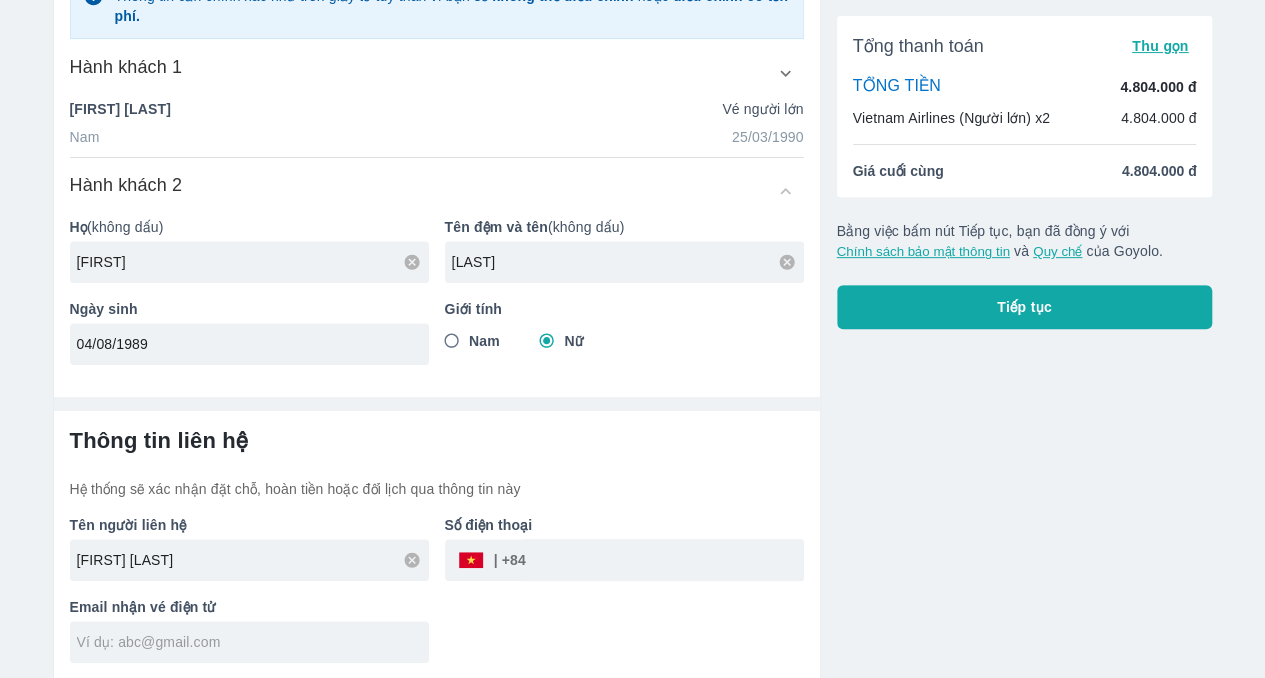 click at bounding box center [665, 560] 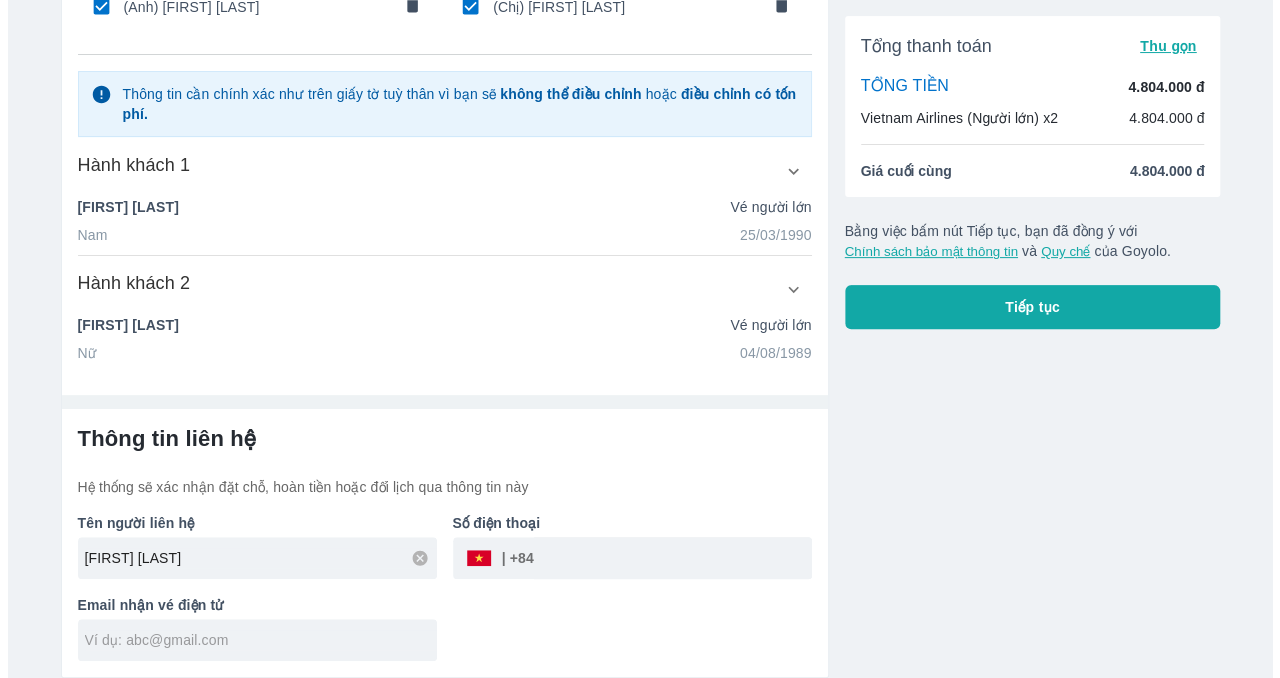 scroll, scrollTop: 181, scrollLeft: 0, axis: vertical 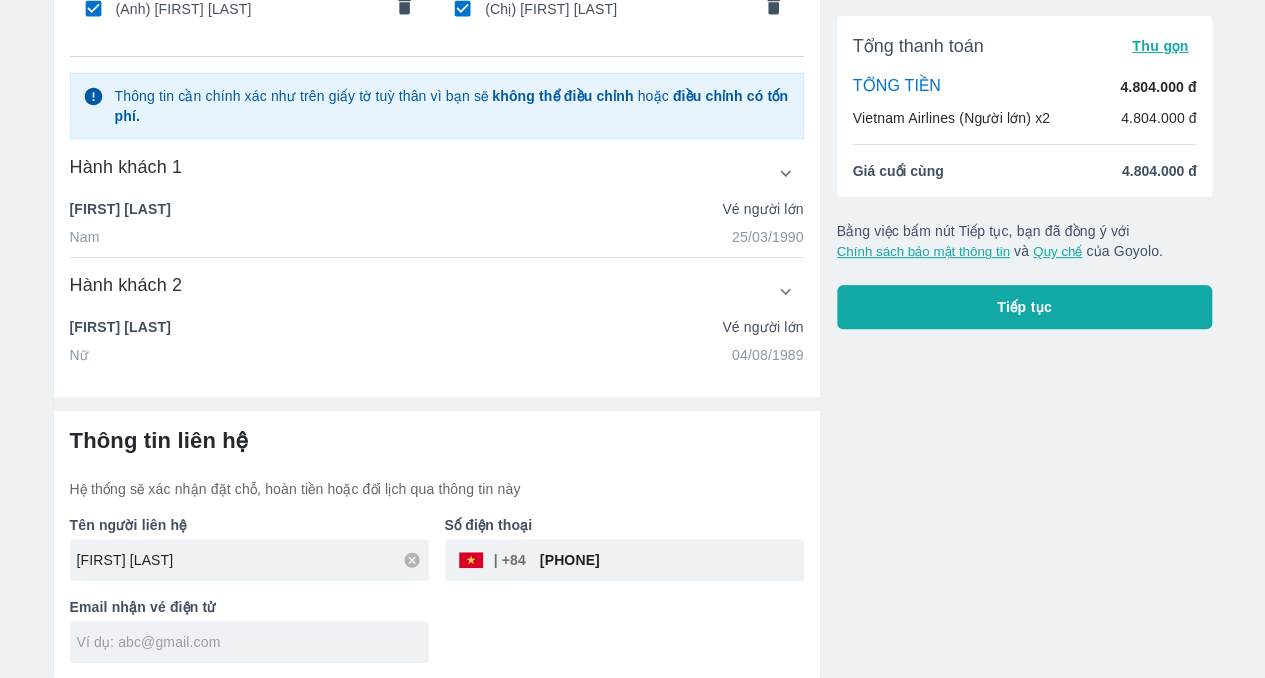 type on "[PHONE]" 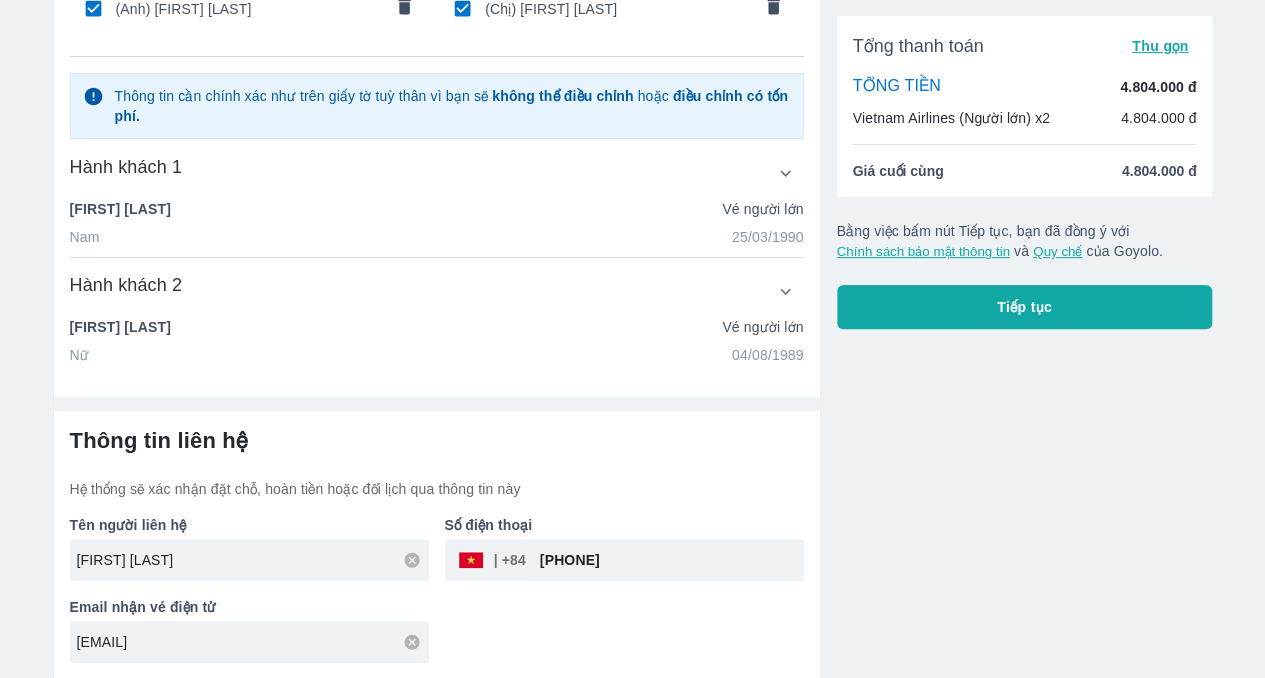 type on "[EMAIL]" 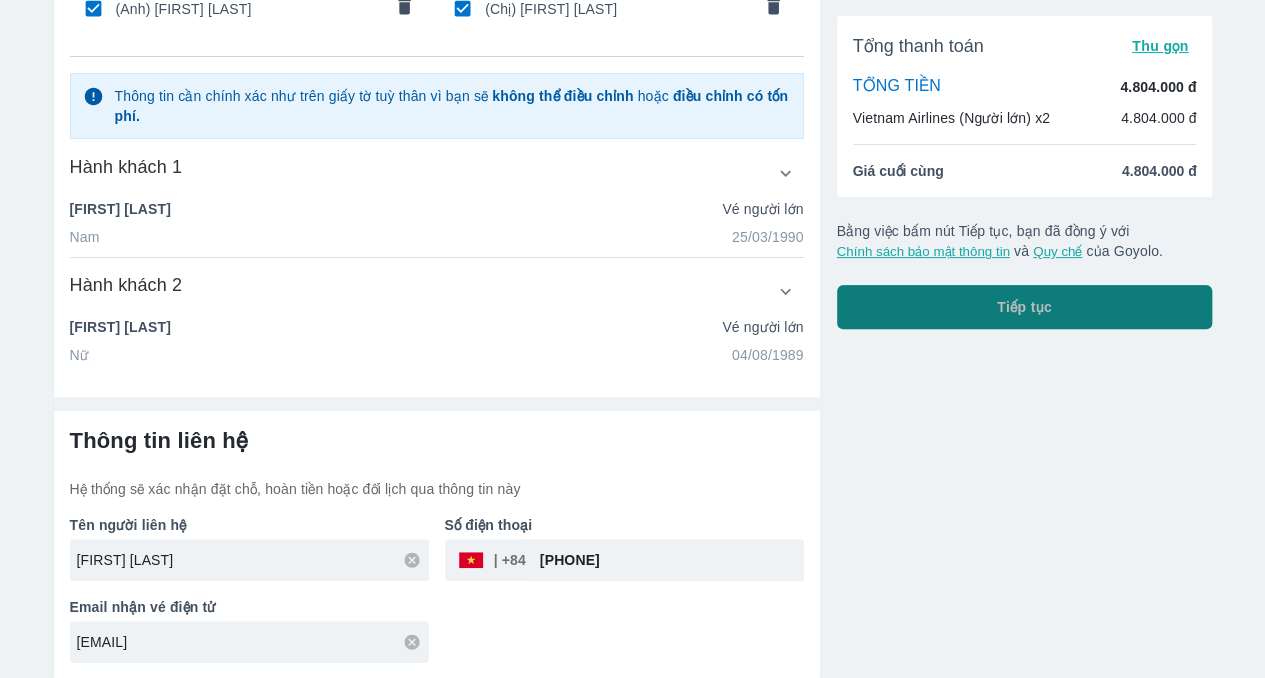 click on "Tiếp tục" at bounding box center [1025, 307] 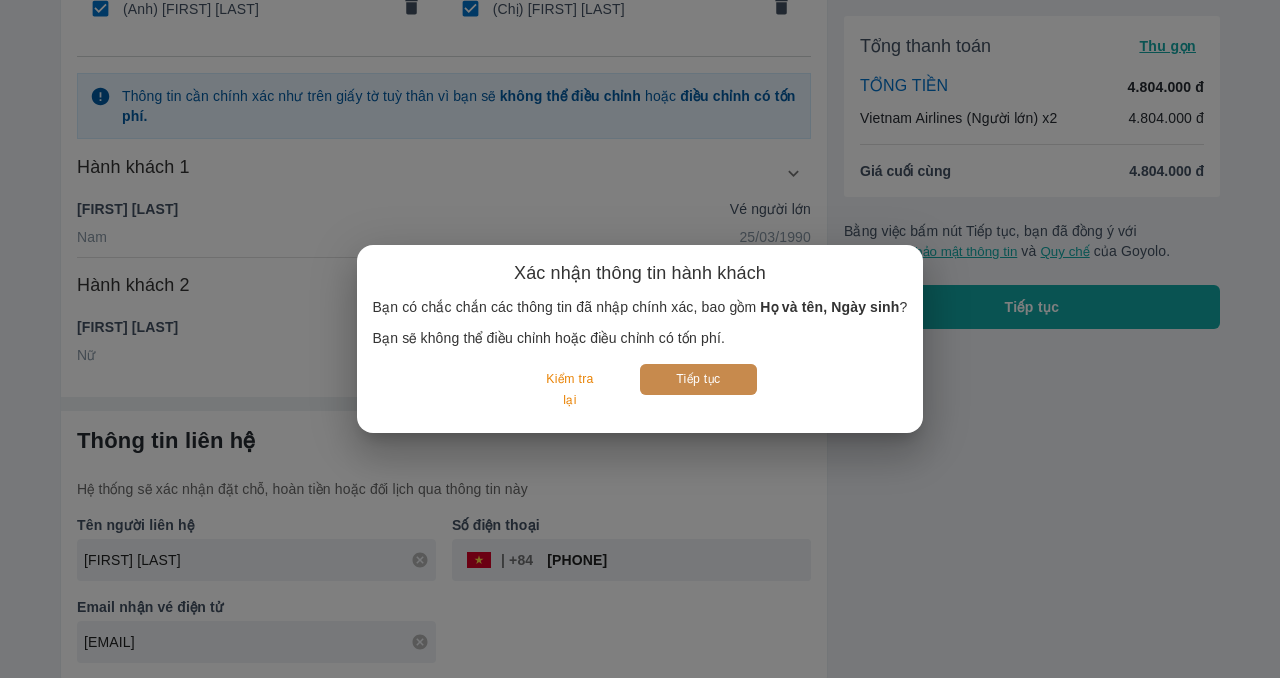 click on "Tiếp tục" at bounding box center (698, 379) 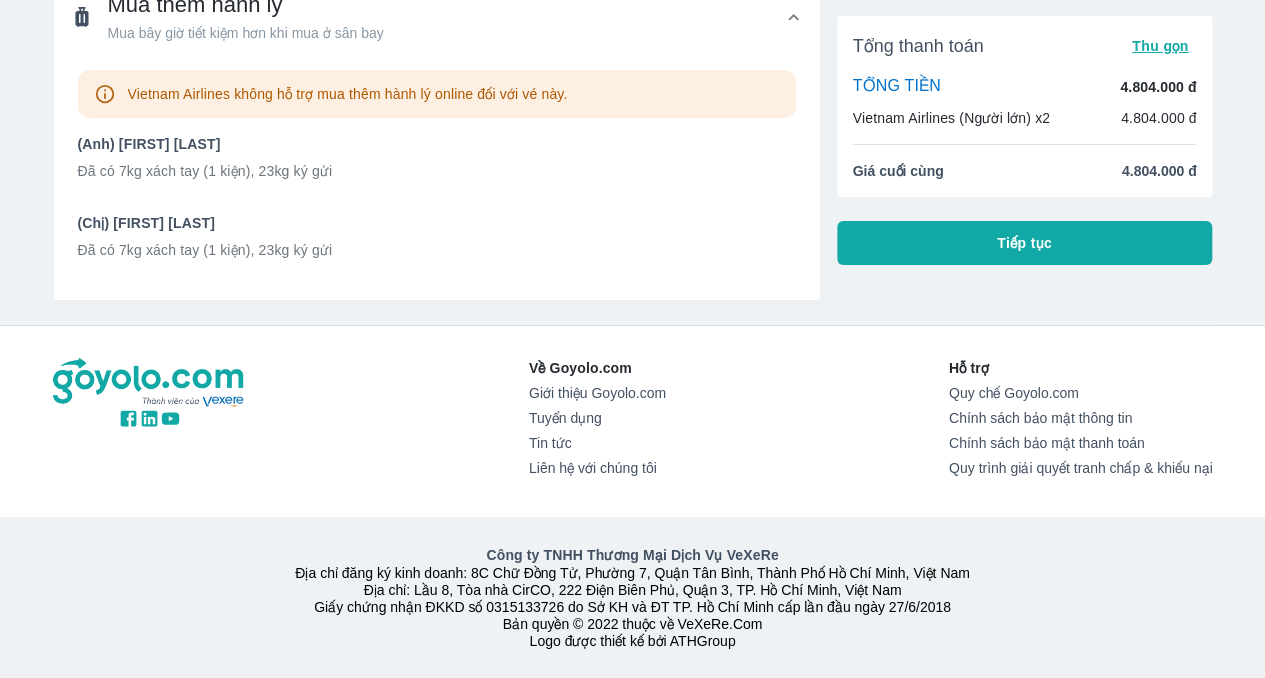 scroll, scrollTop: 0, scrollLeft: 0, axis: both 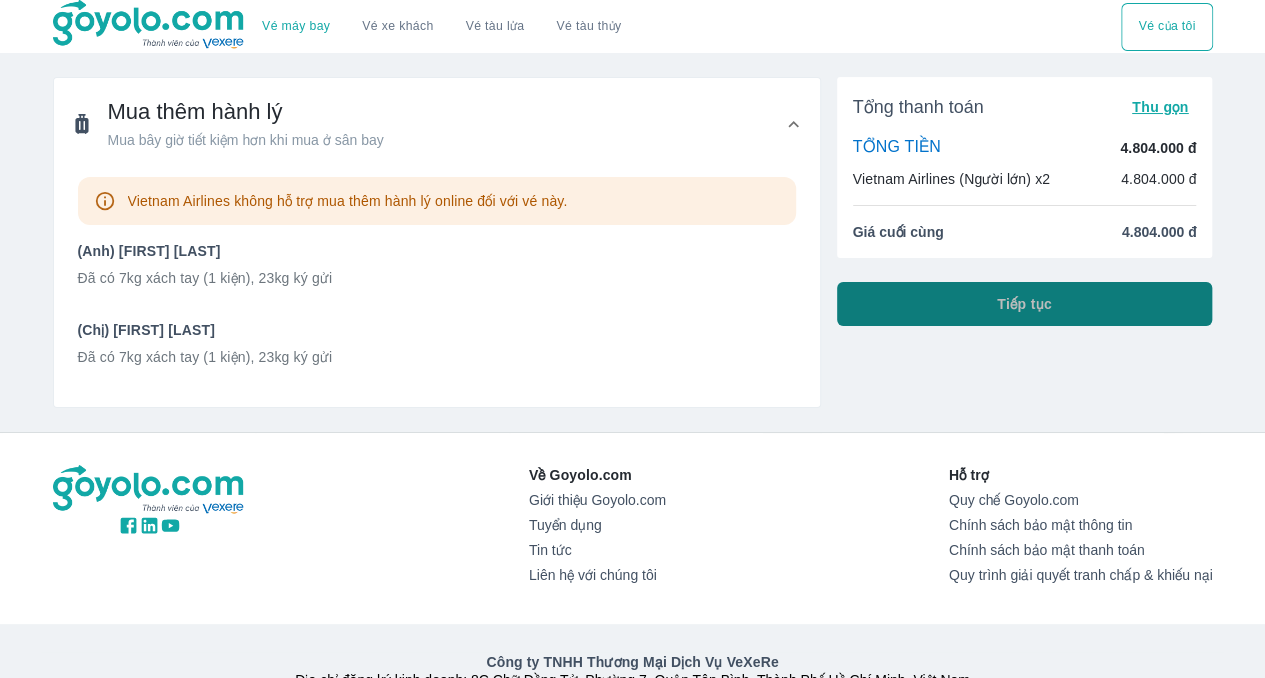 click on "Tiếp tục" at bounding box center (1024, 304) 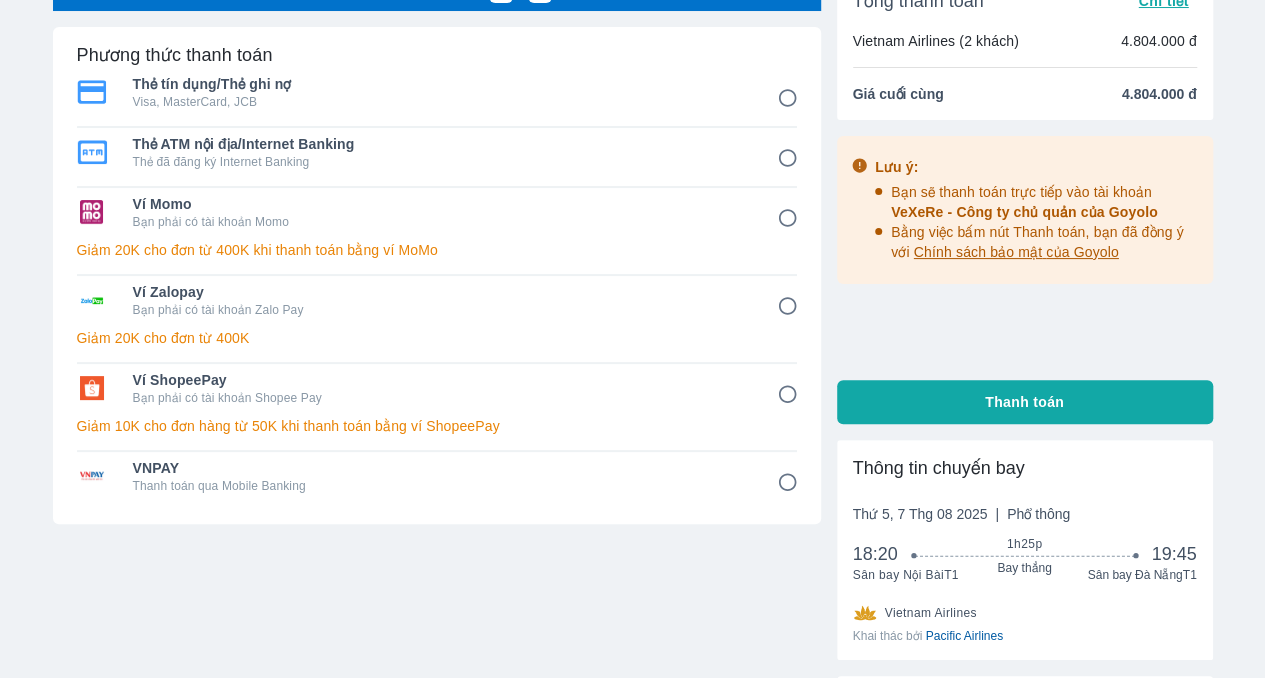 scroll, scrollTop: 120, scrollLeft: 0, axis: vertical 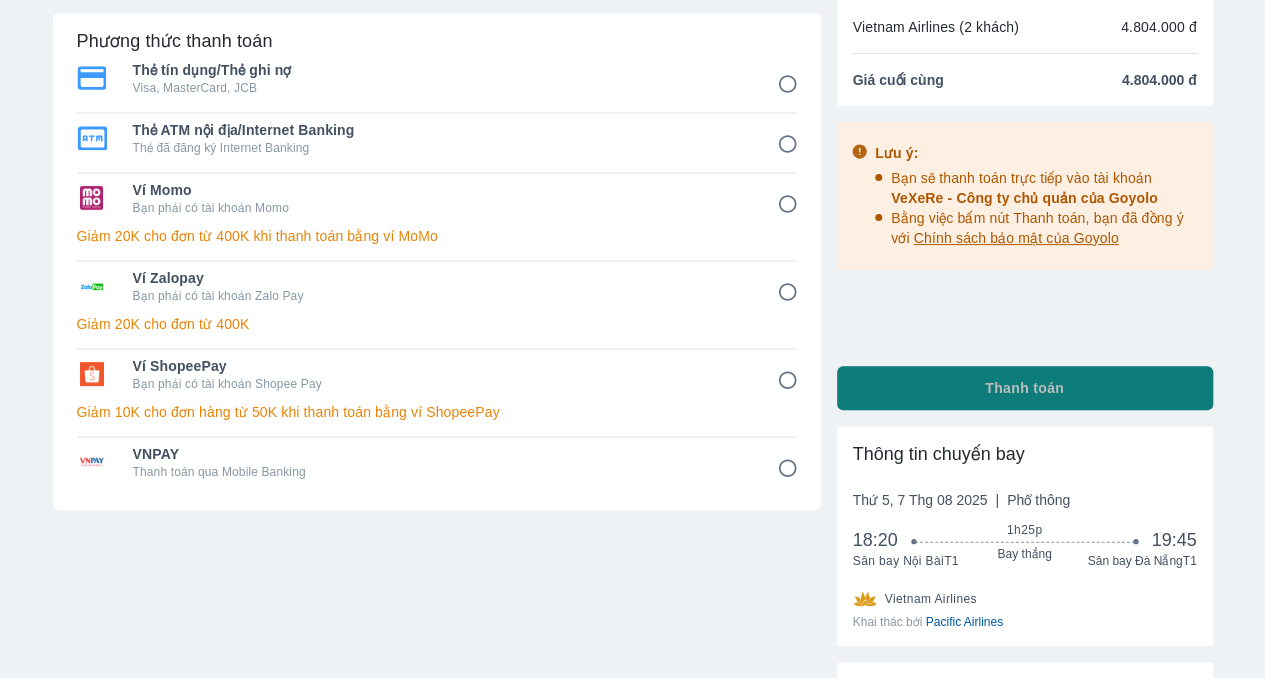click on "Thanh toán" at bounding box center [1024, 388] 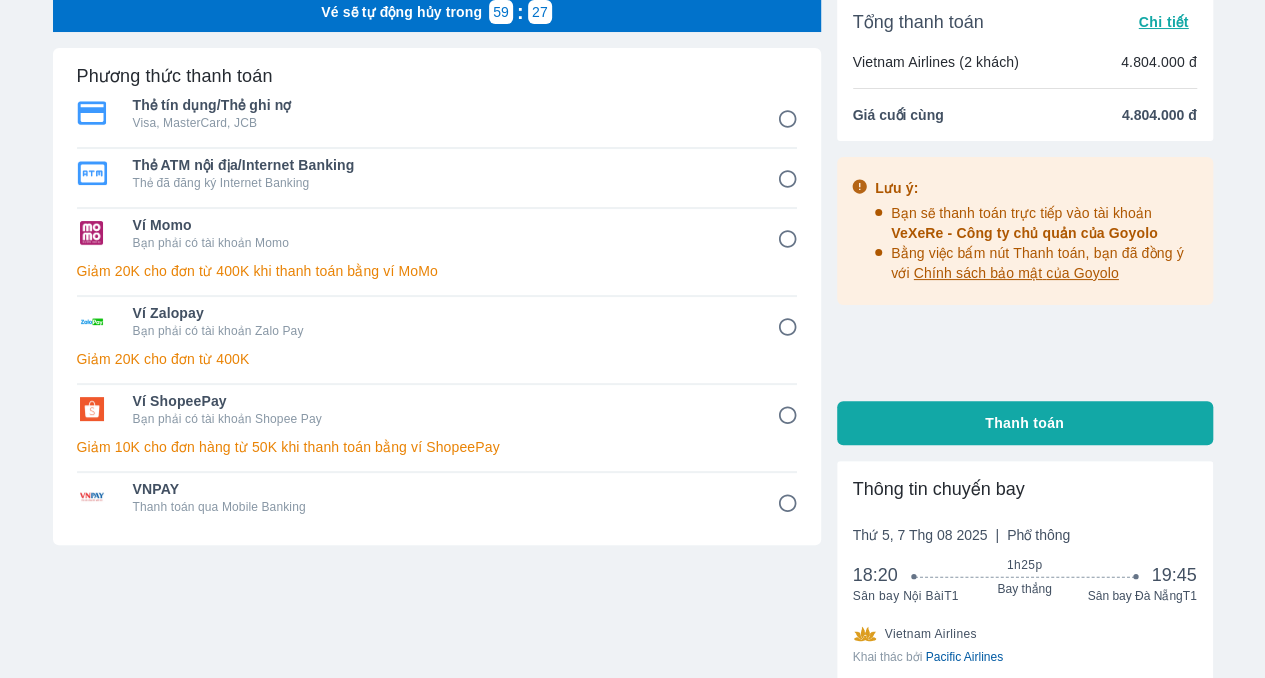 scroll, scrollTop: 86, scrollLeft: 0, axis: vertical 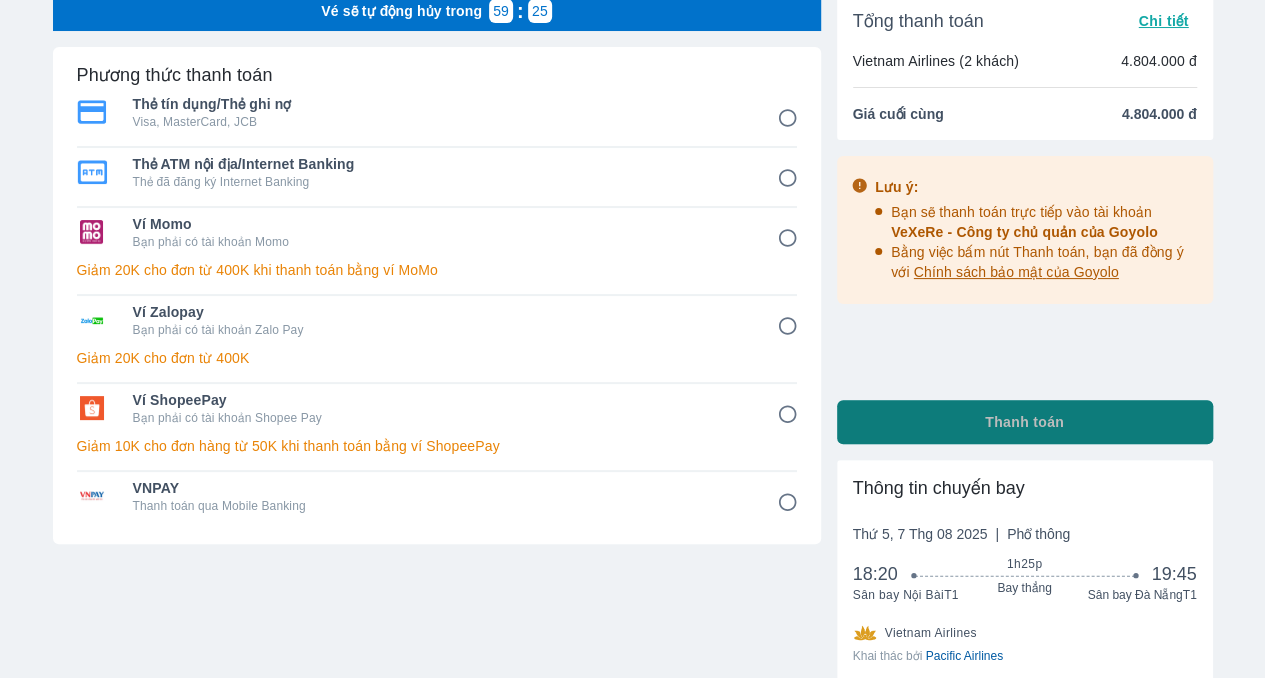 click on "Thanh toán" at bounding box center [1024, 422] 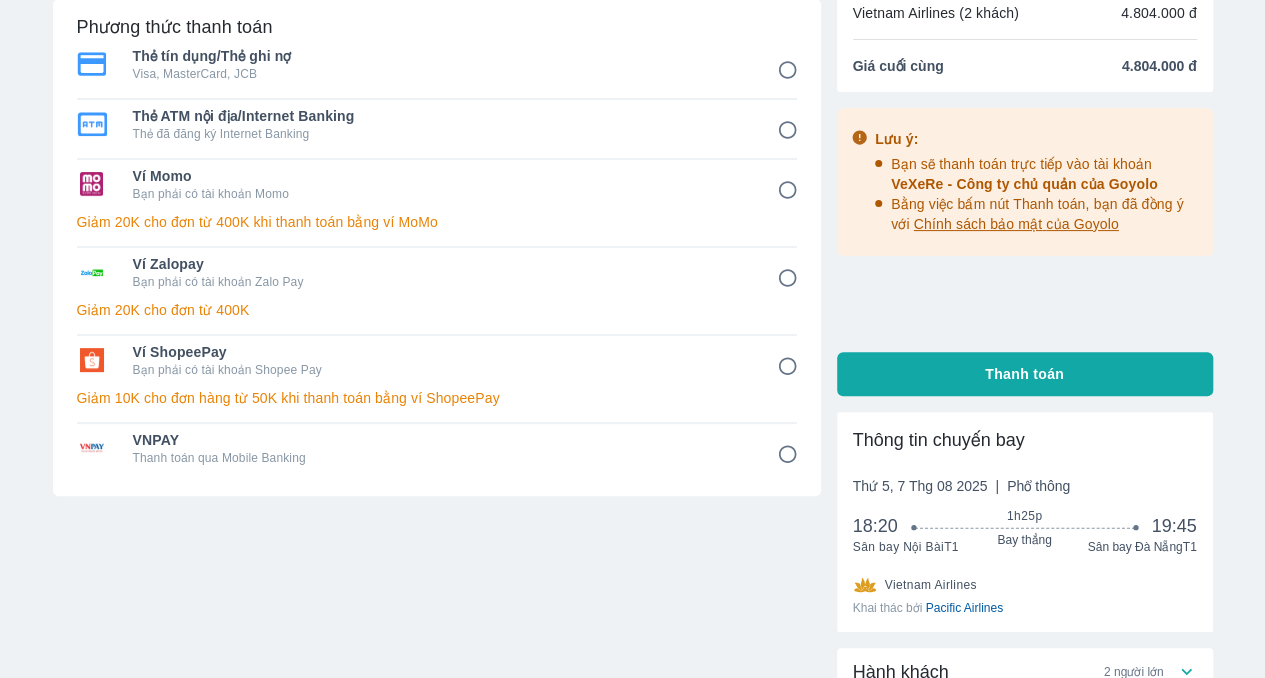 scroll, scrollTop: 124, scrollLeft: 0, axis: vertical 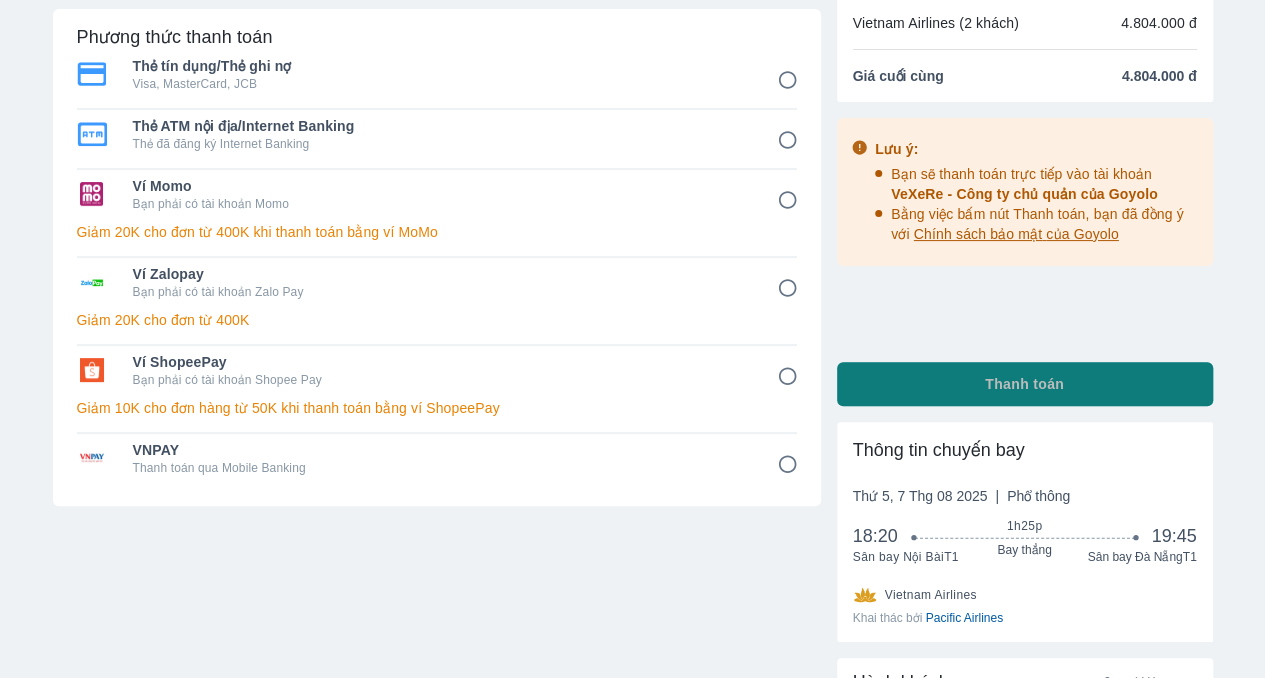 click on "Thanh toán" at bounding box center [1024, 384] 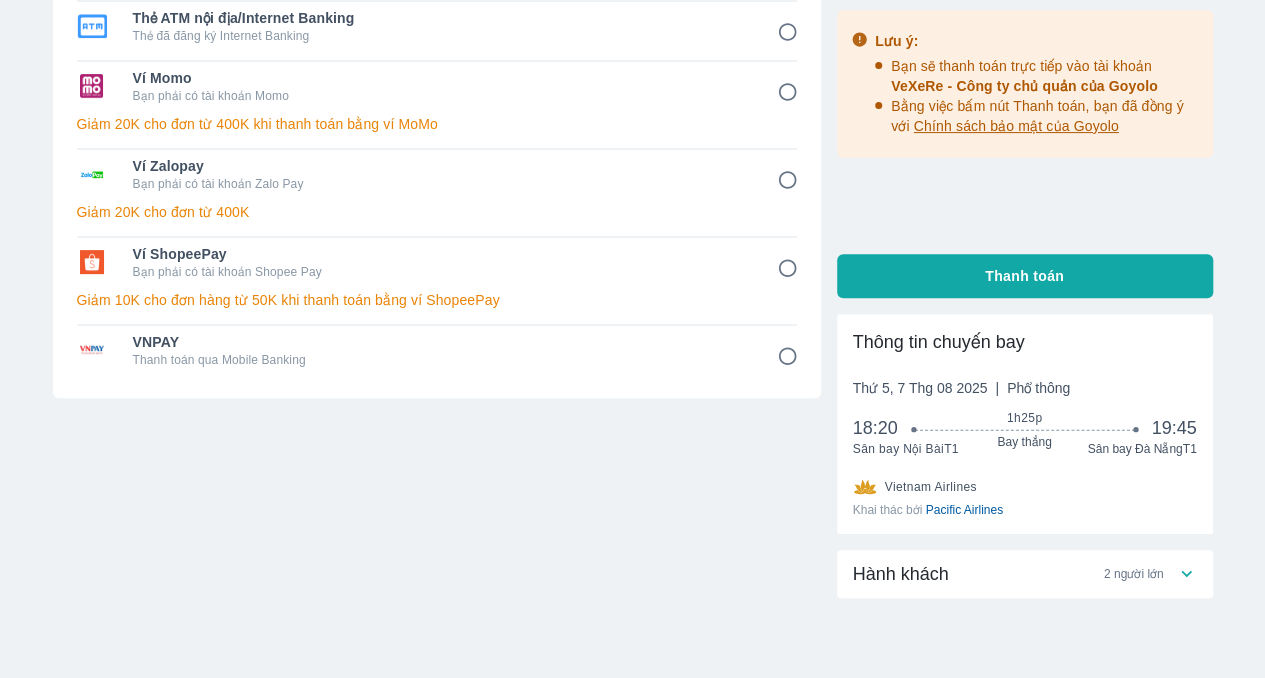 scroll, scrollTop: 312, scrollLeft: 0, axis: vertical 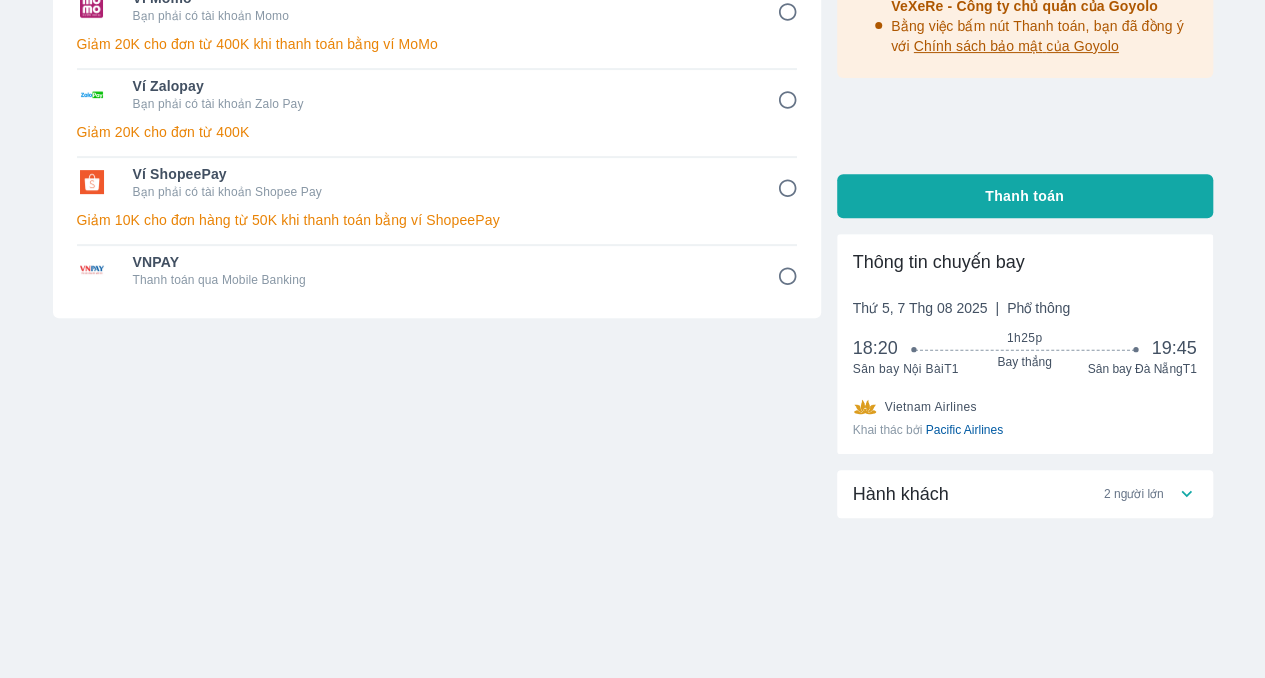 click 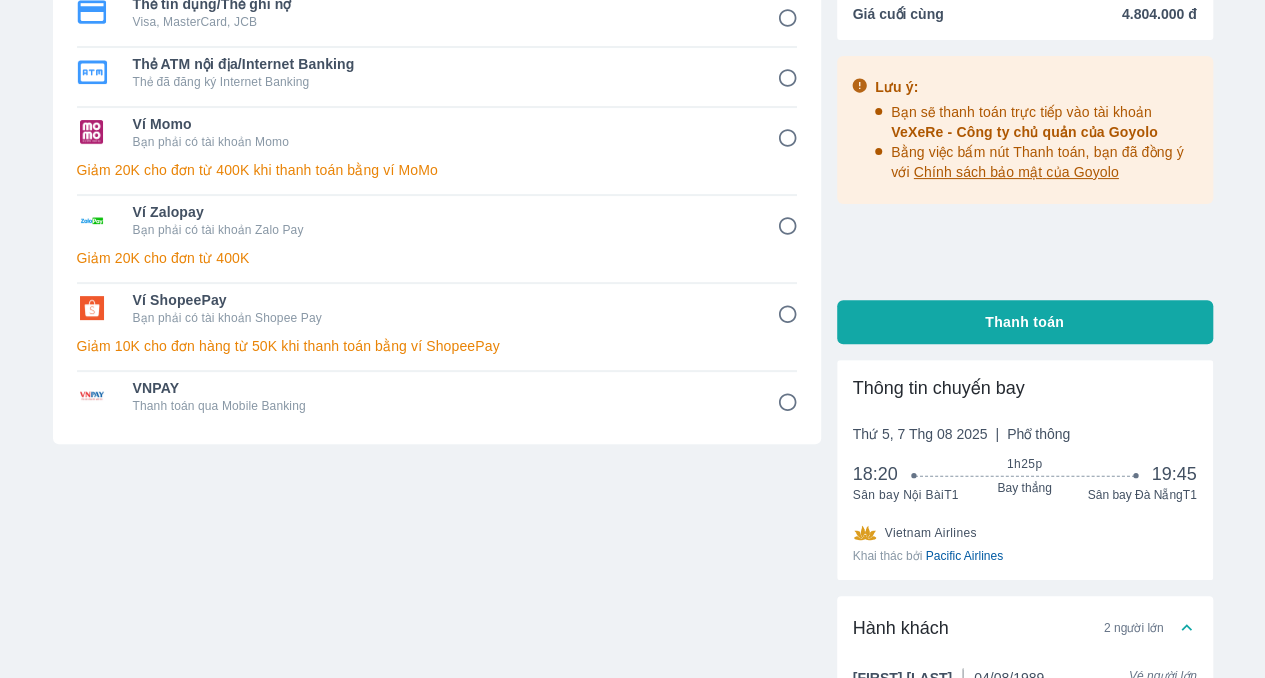scroll, scrollTop: 0, scrollLeft: 0, axis: both 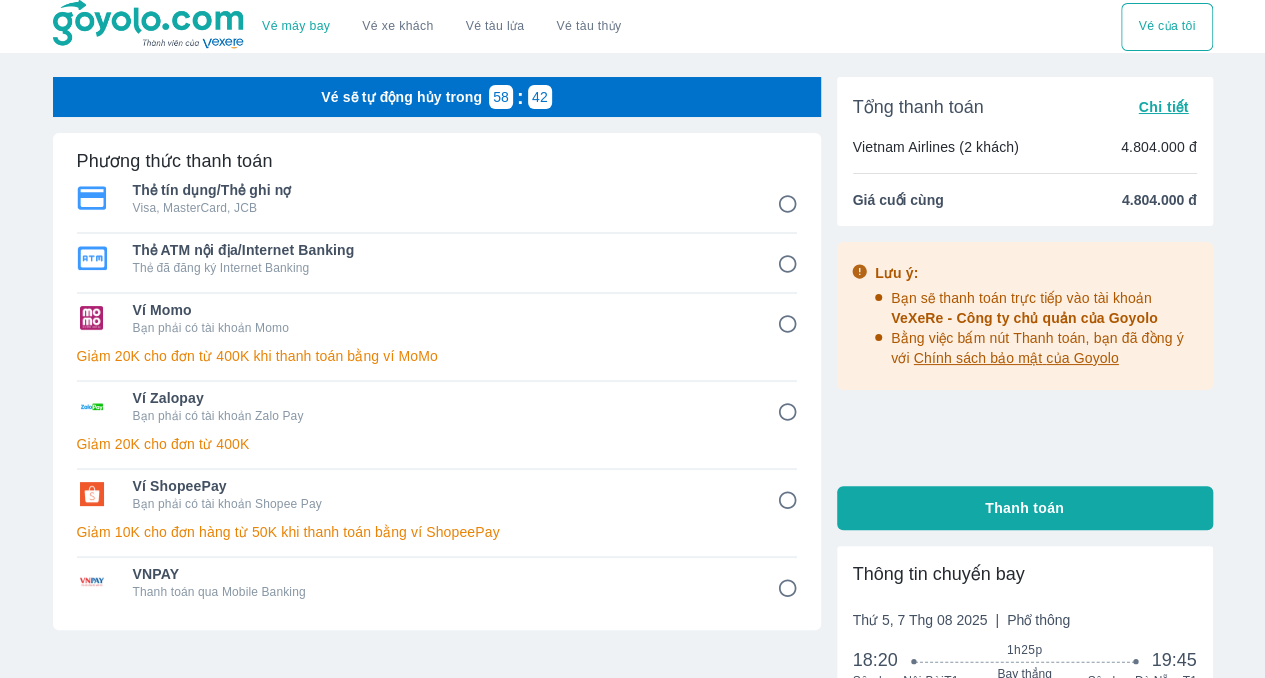 click at bounding box center (787, 204) 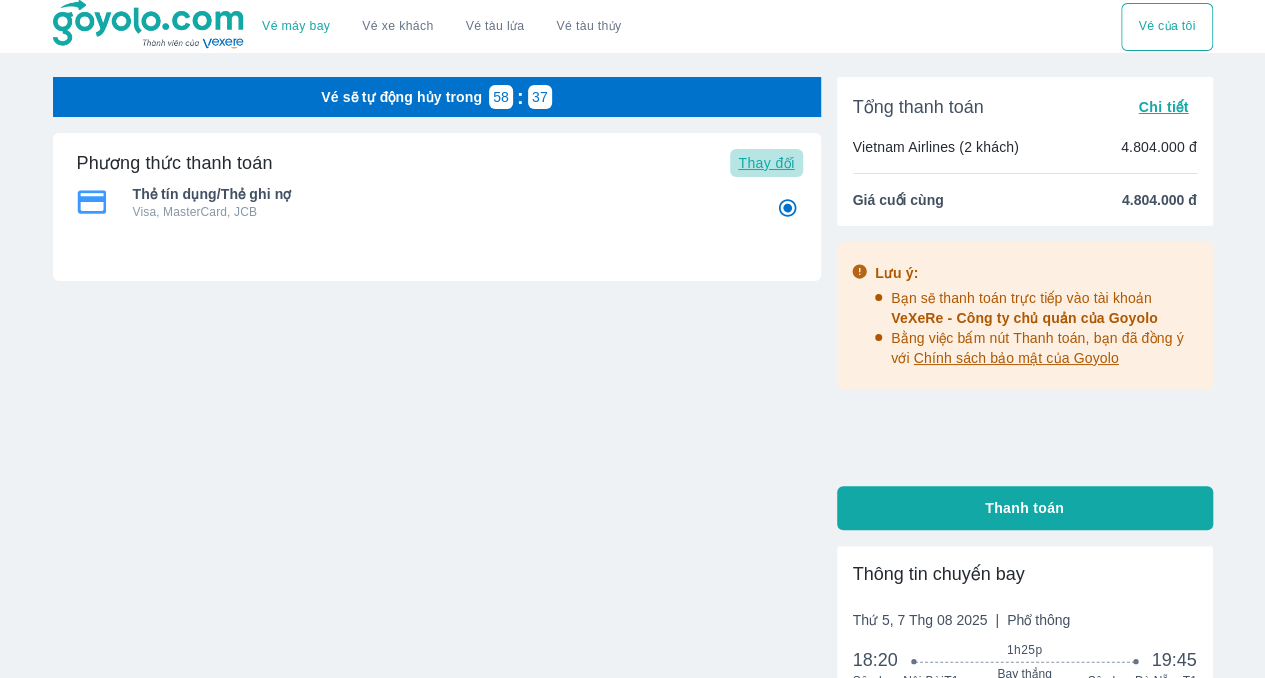 click on "Thay đổi" at bounding box center [766, 163] 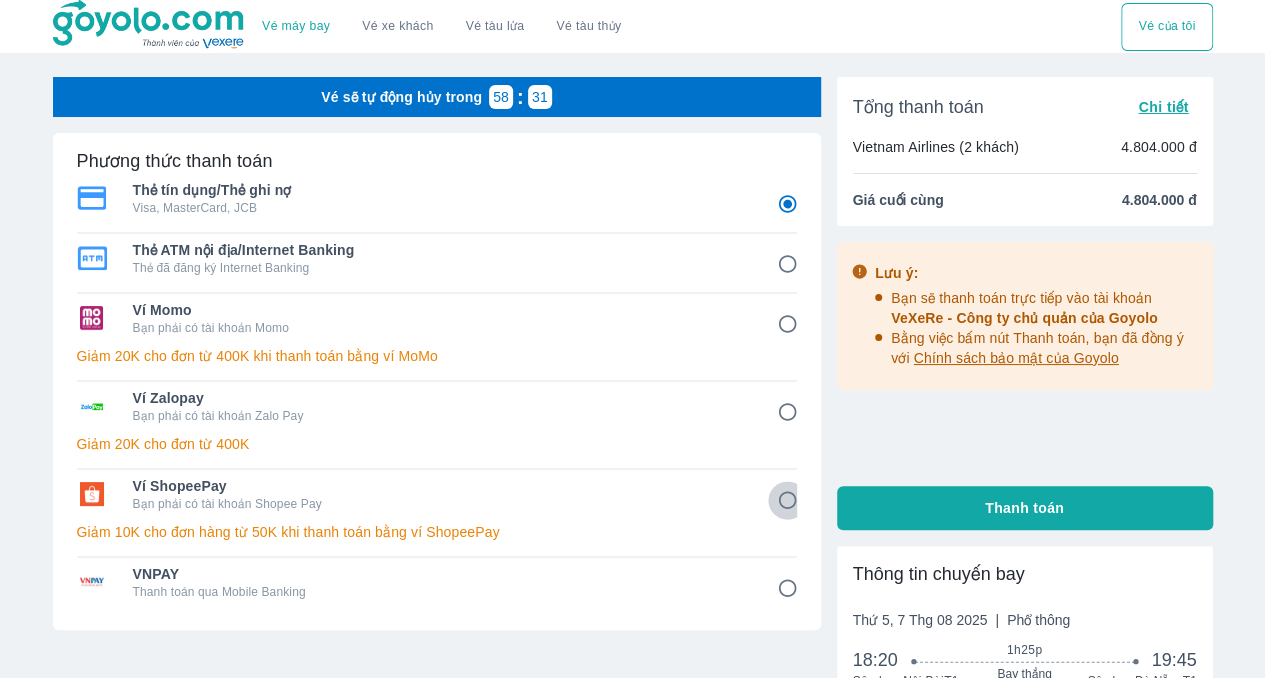 click at bounding box center (787, 500) 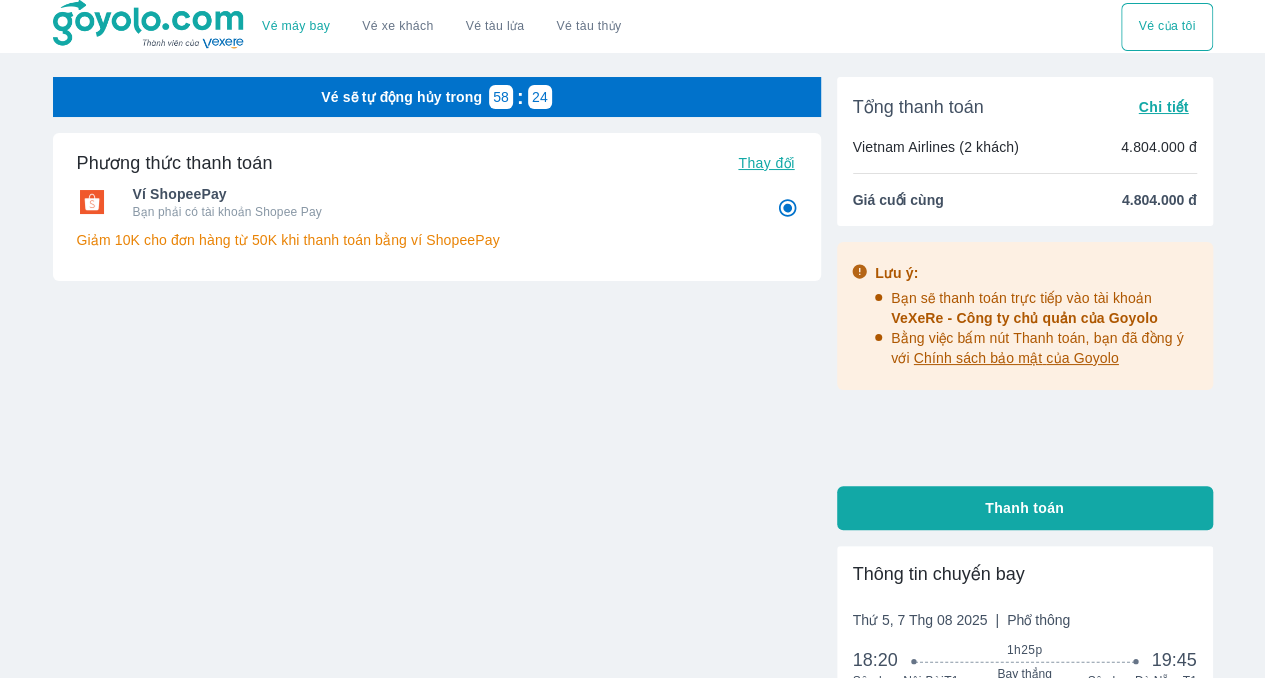 click on "Thanh toán" at bounding box center [1024, 508] 